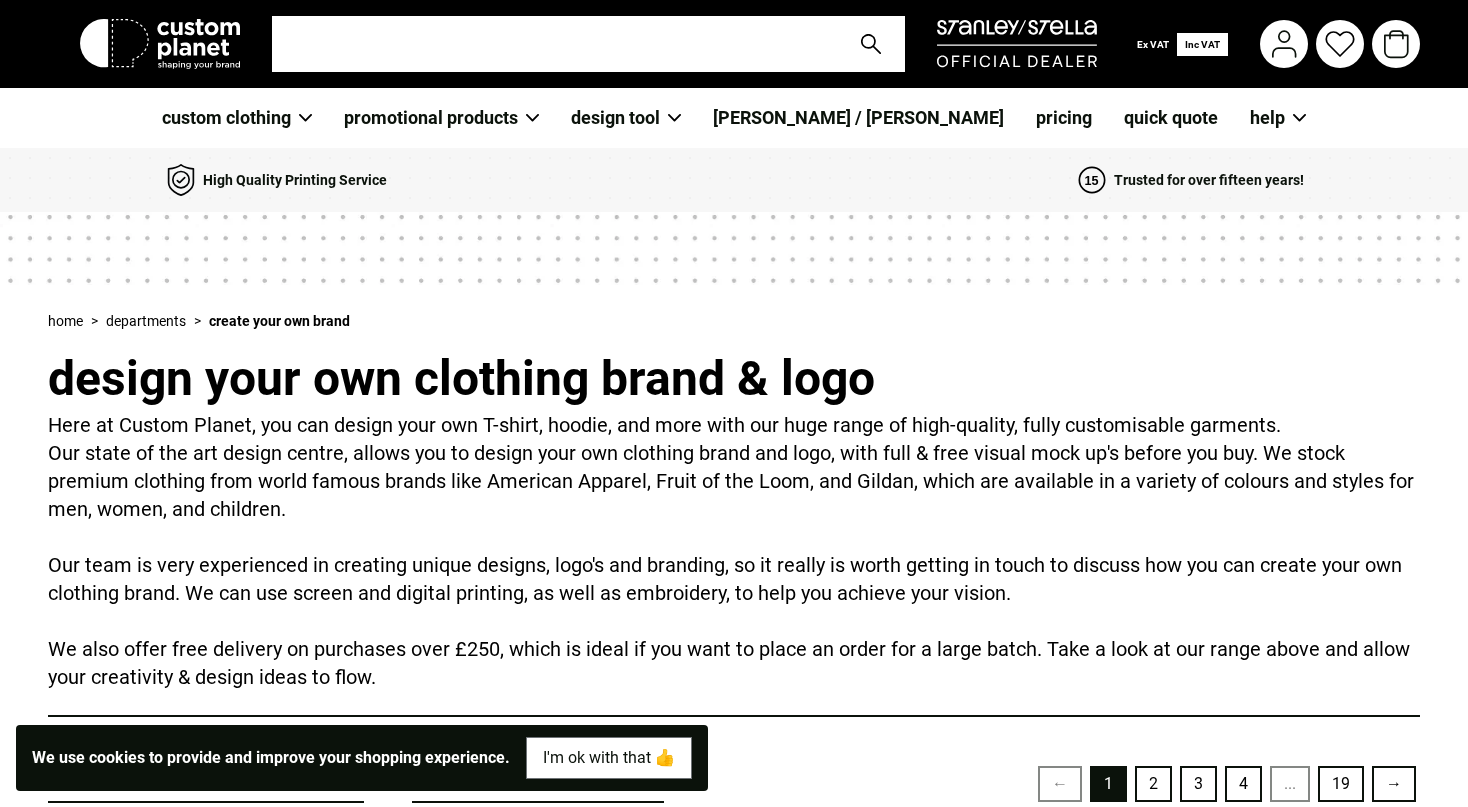 scroll, scrollTop: 235, scrollLeft: 0, axis: vertical 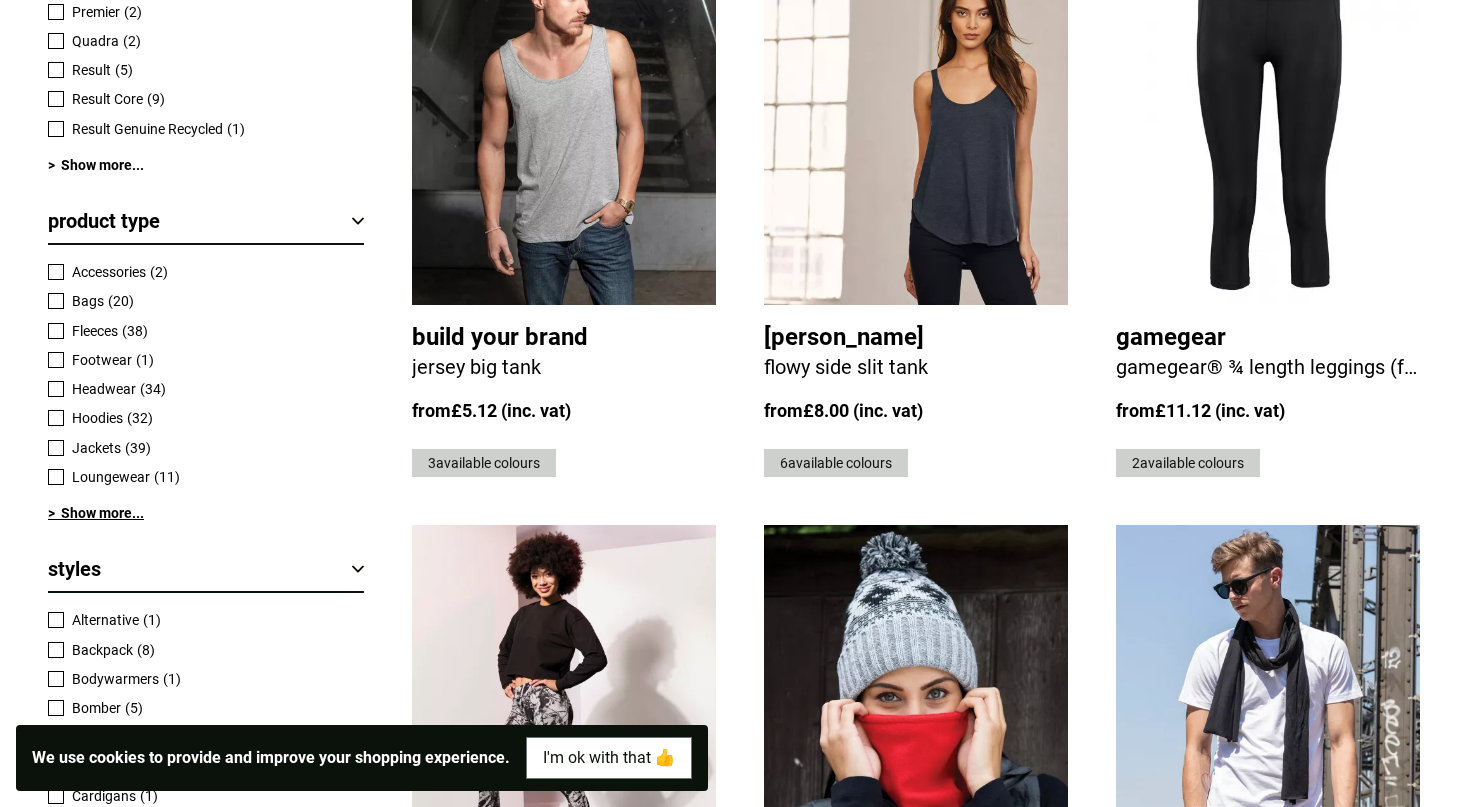 click on ">  Show more..." at bounding box center (206, 513) 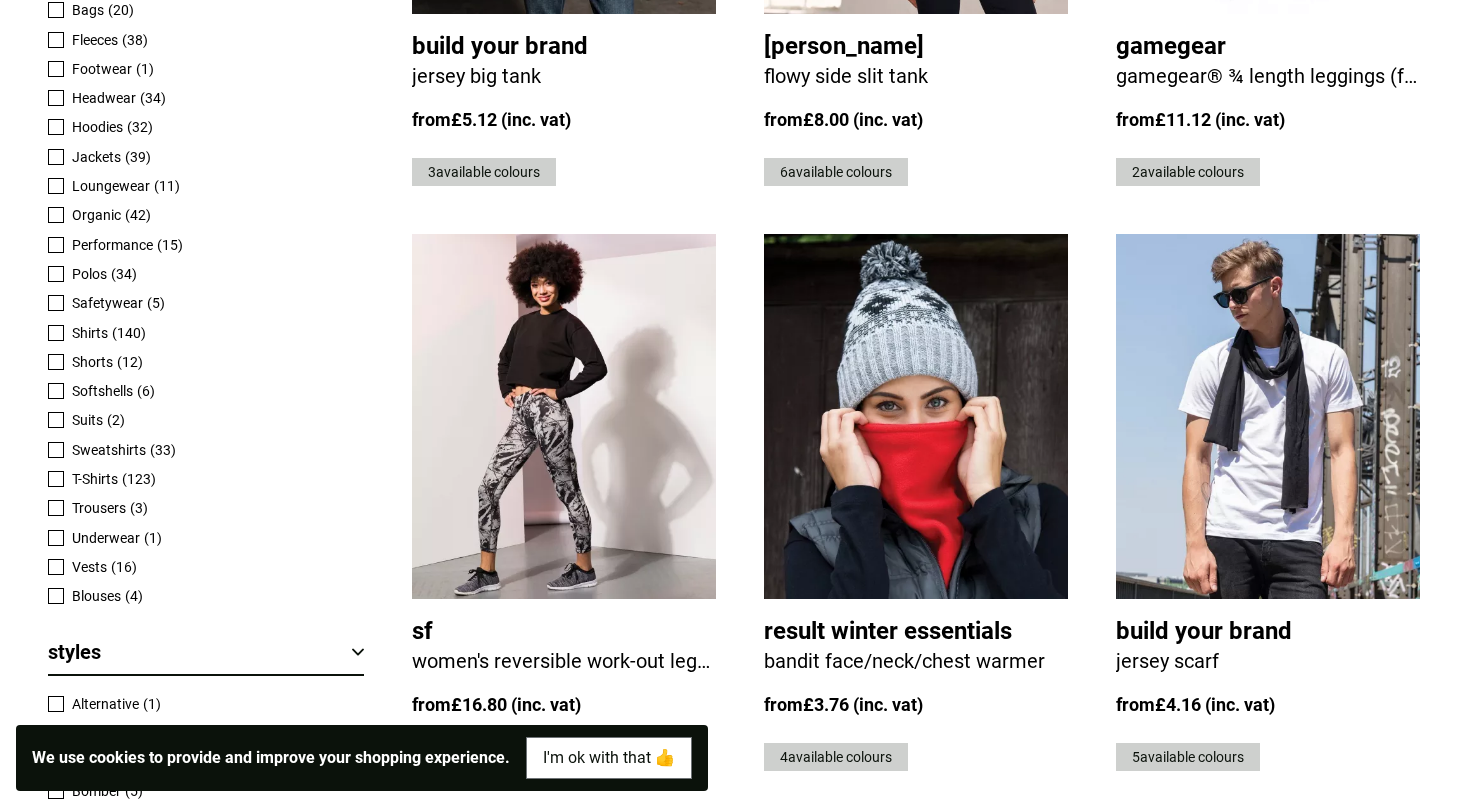 scroll, scrollTop: 1198, scrollLeft: 0, axis: vertical 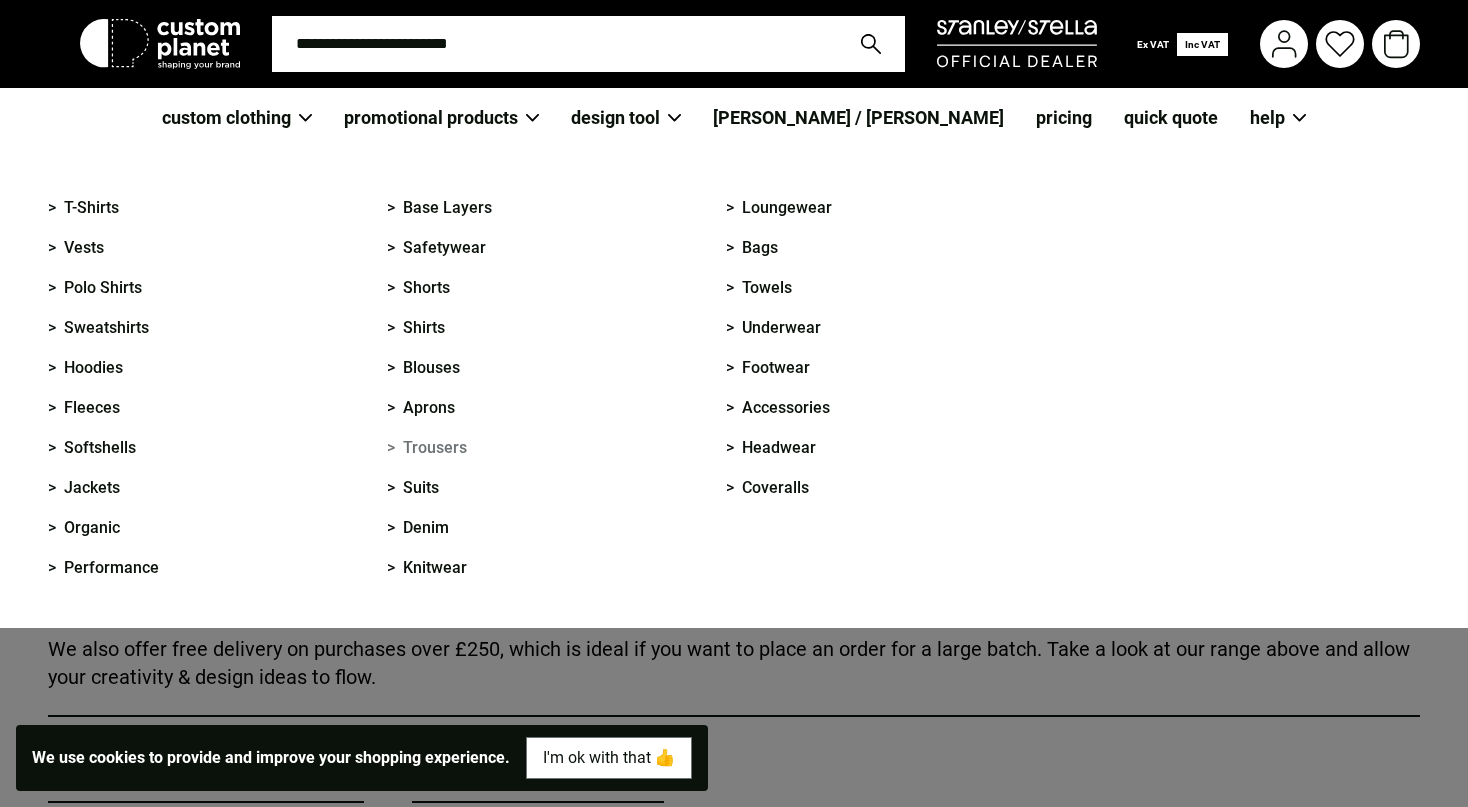 click on ">  Trousers" at bounding box center [427, 448] 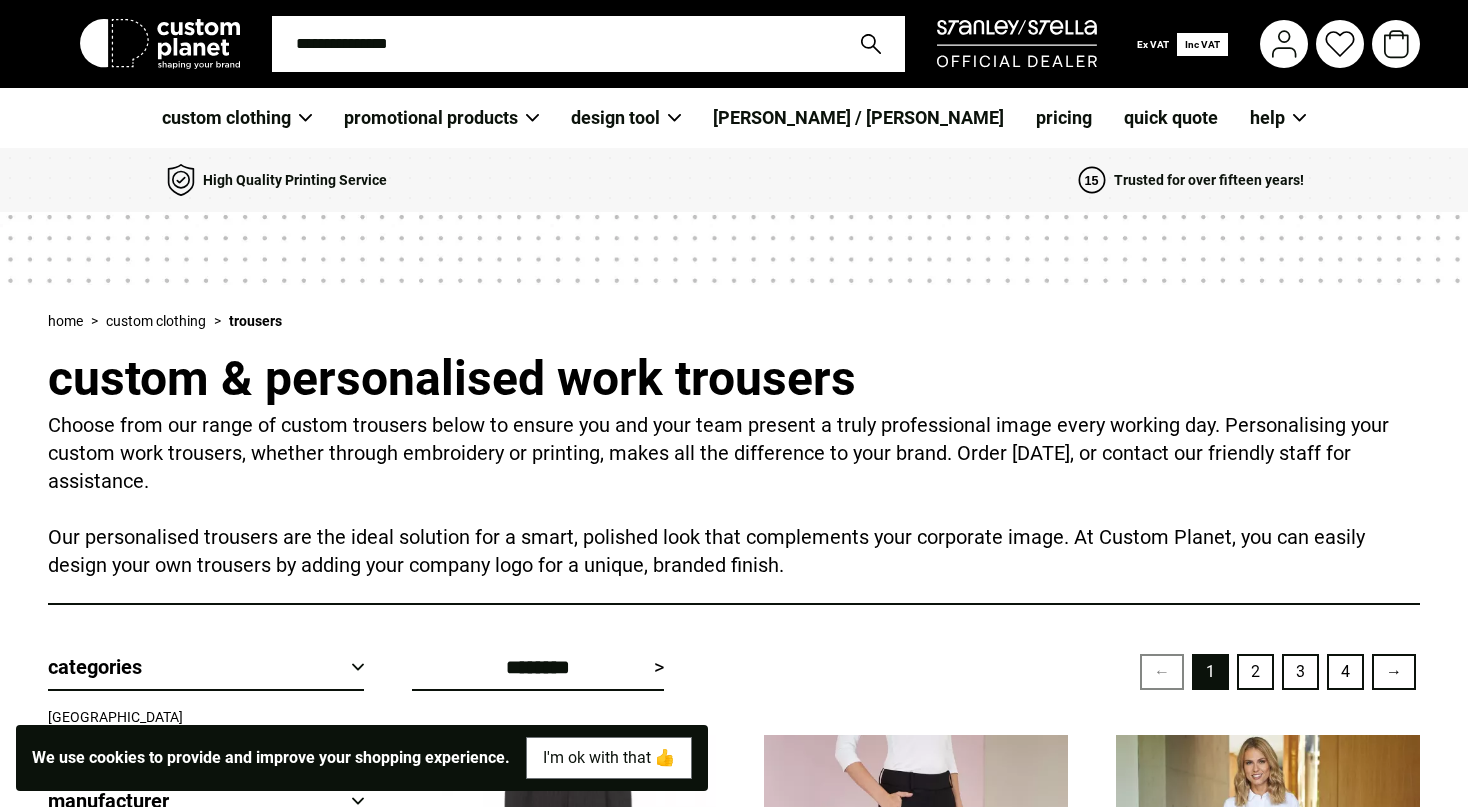 scroll, scrollTop: 0, scrollLeft: 0, axis: both 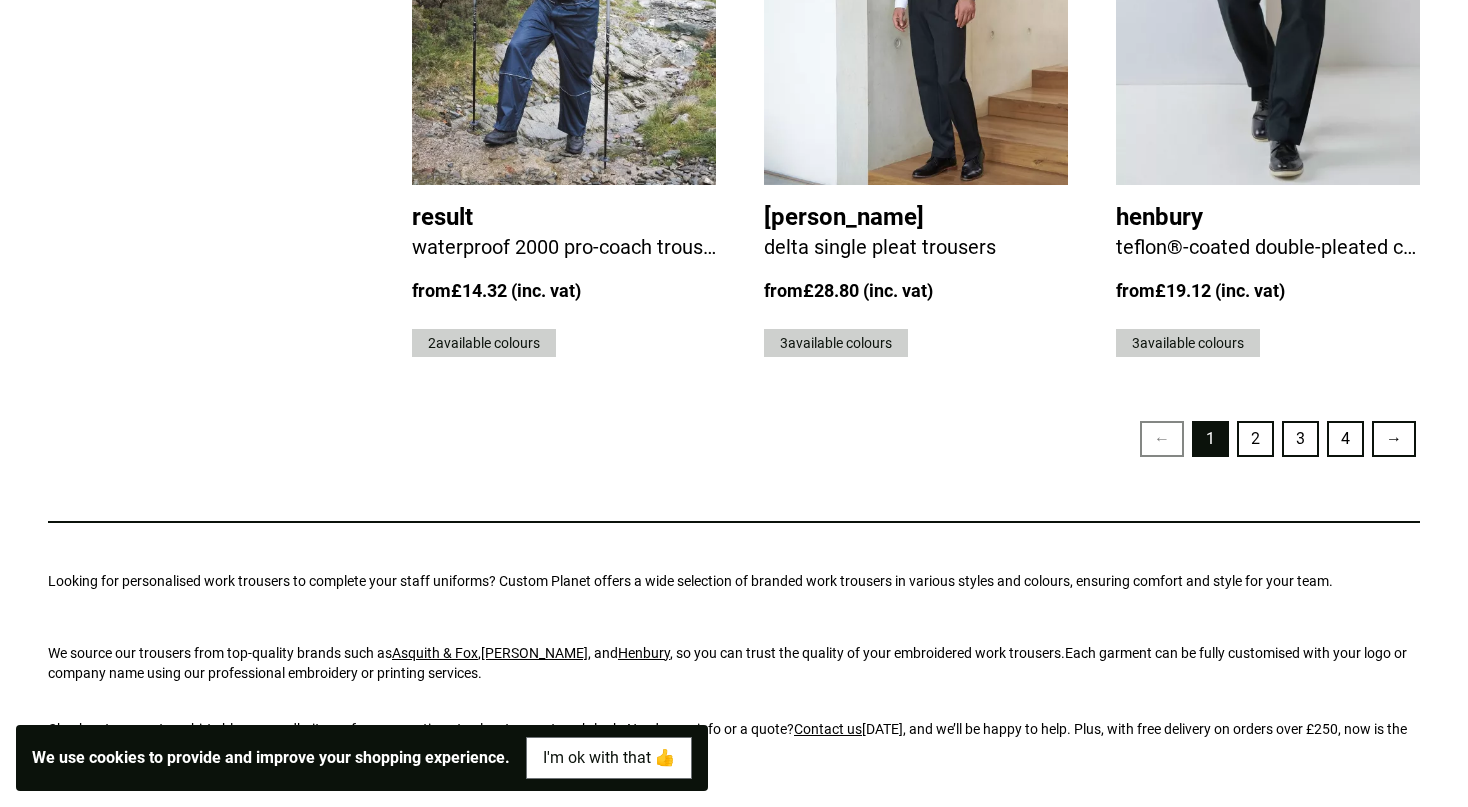 click on "2" at bounding box center [1255, 439] 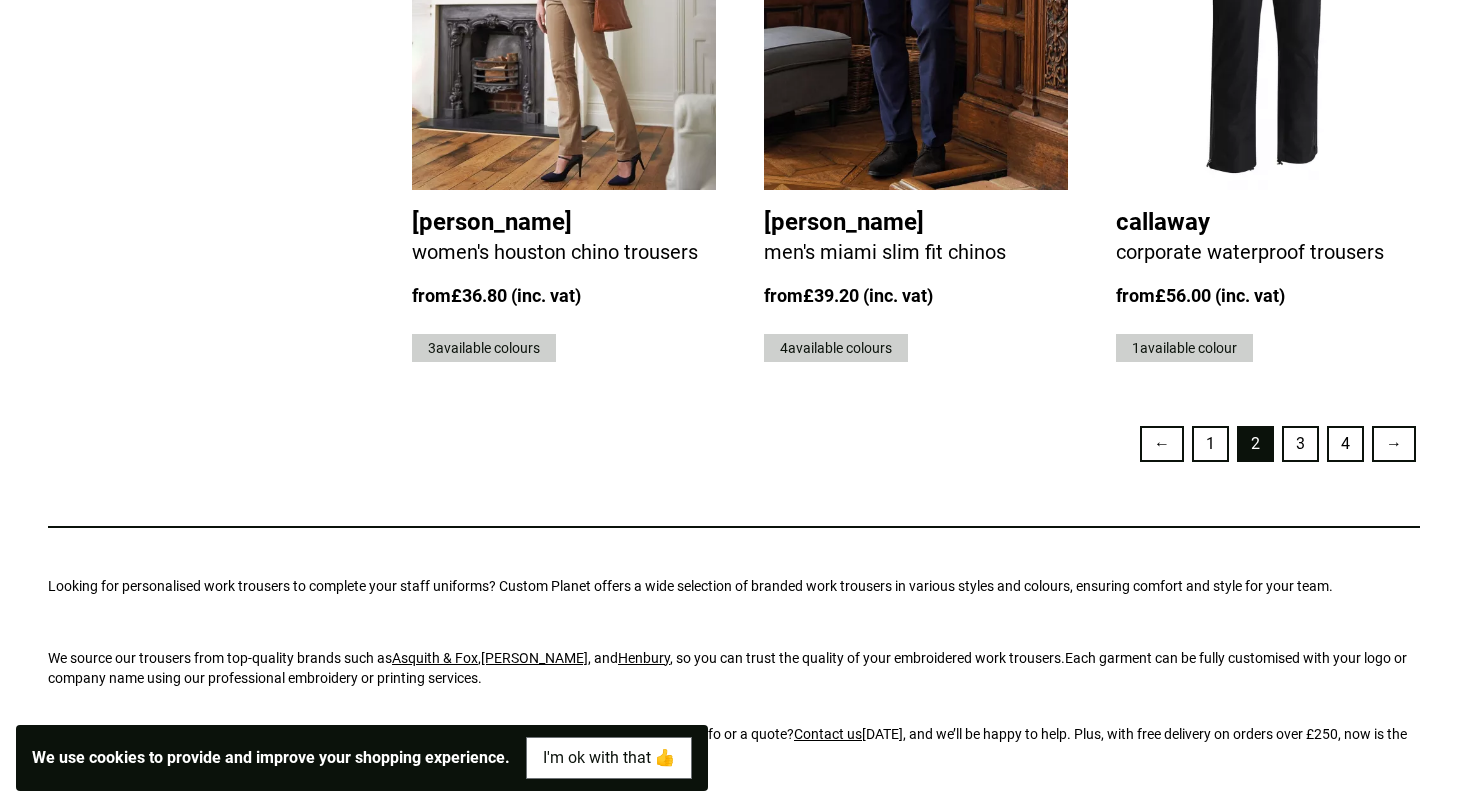 scroll, scrollTop: 5031, scrollLeft: 0, axis: vertical 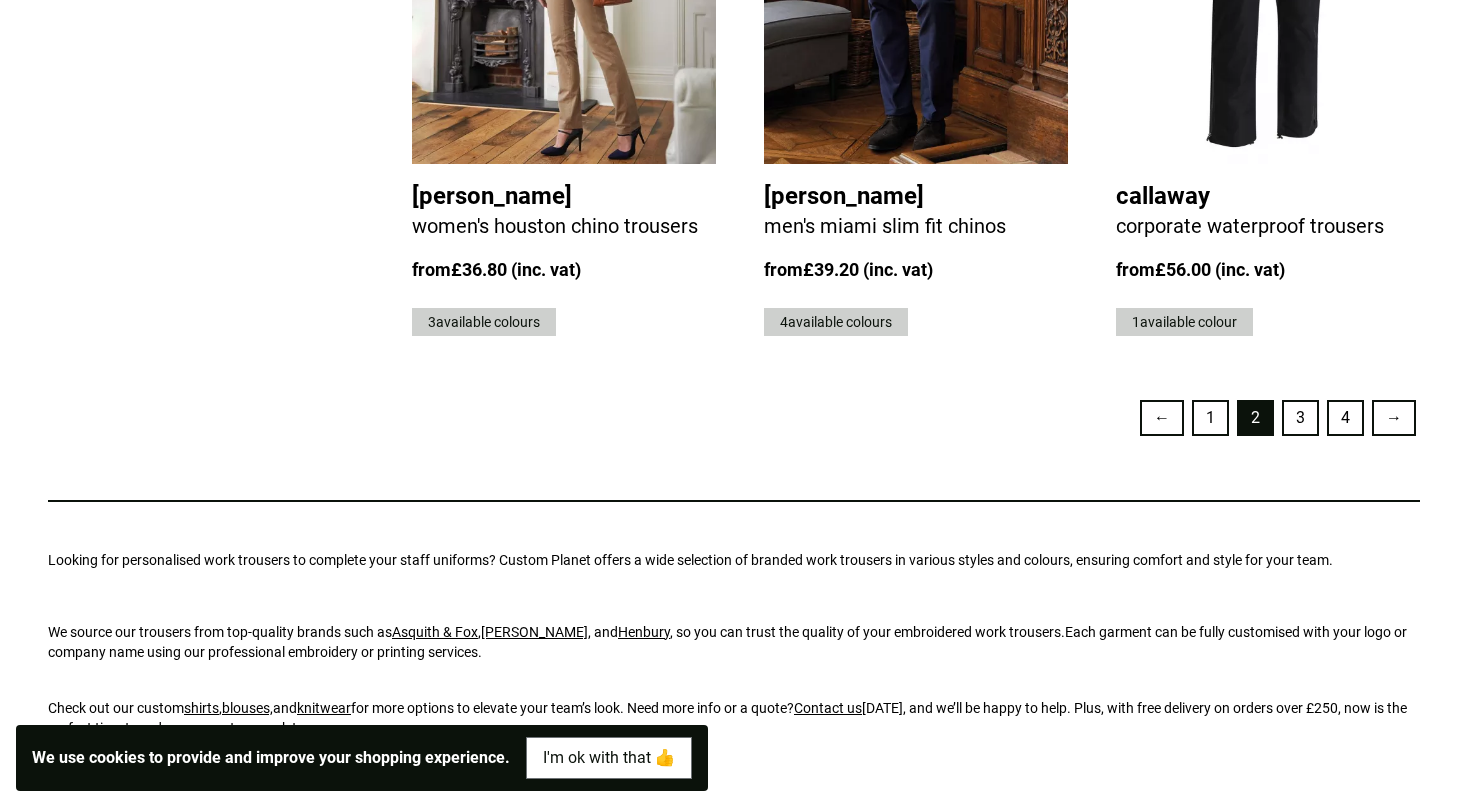click on "3" at bounding box center (1300, 418) 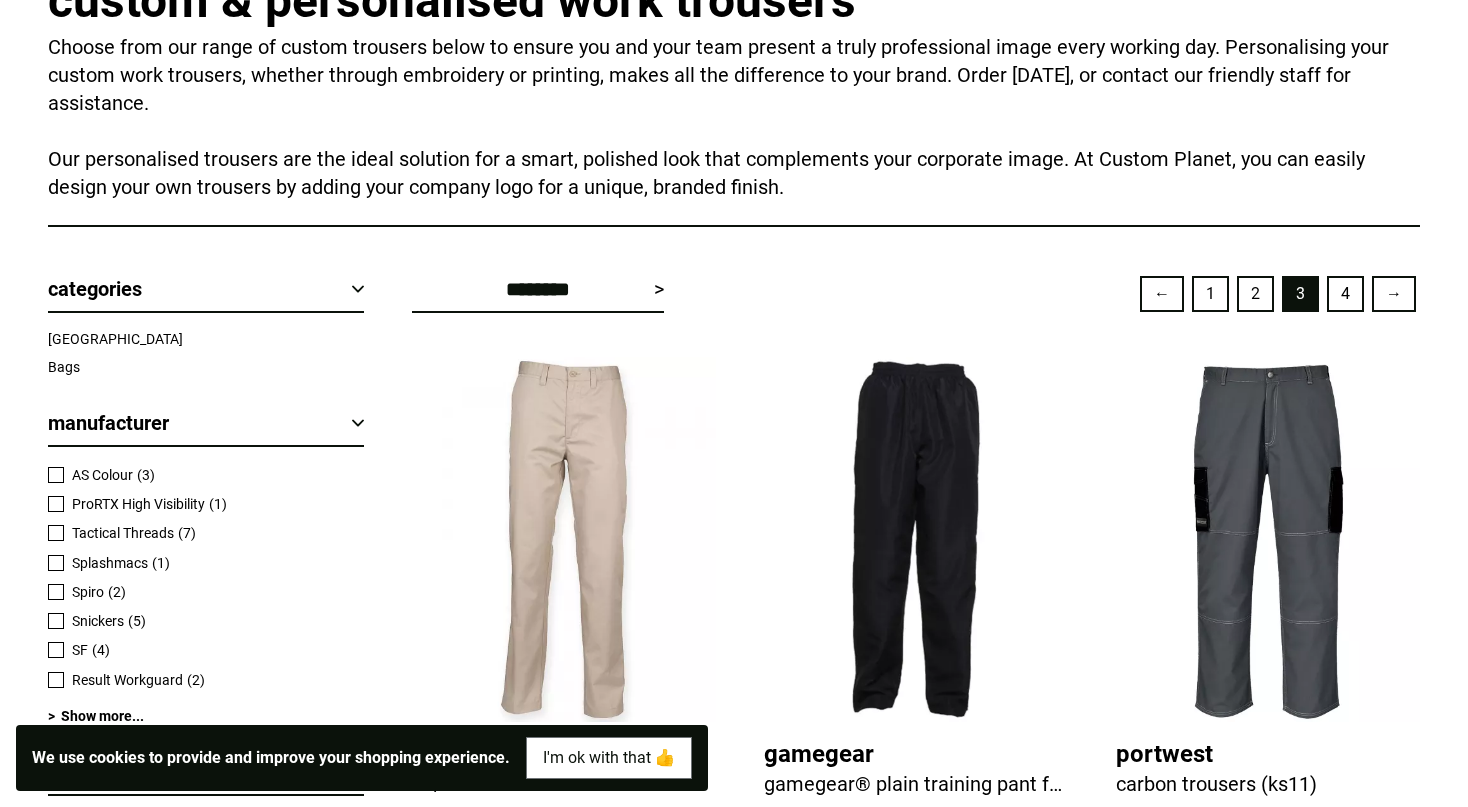 scroll, scrollTop: 0, scrollLeft: 0, axis: both 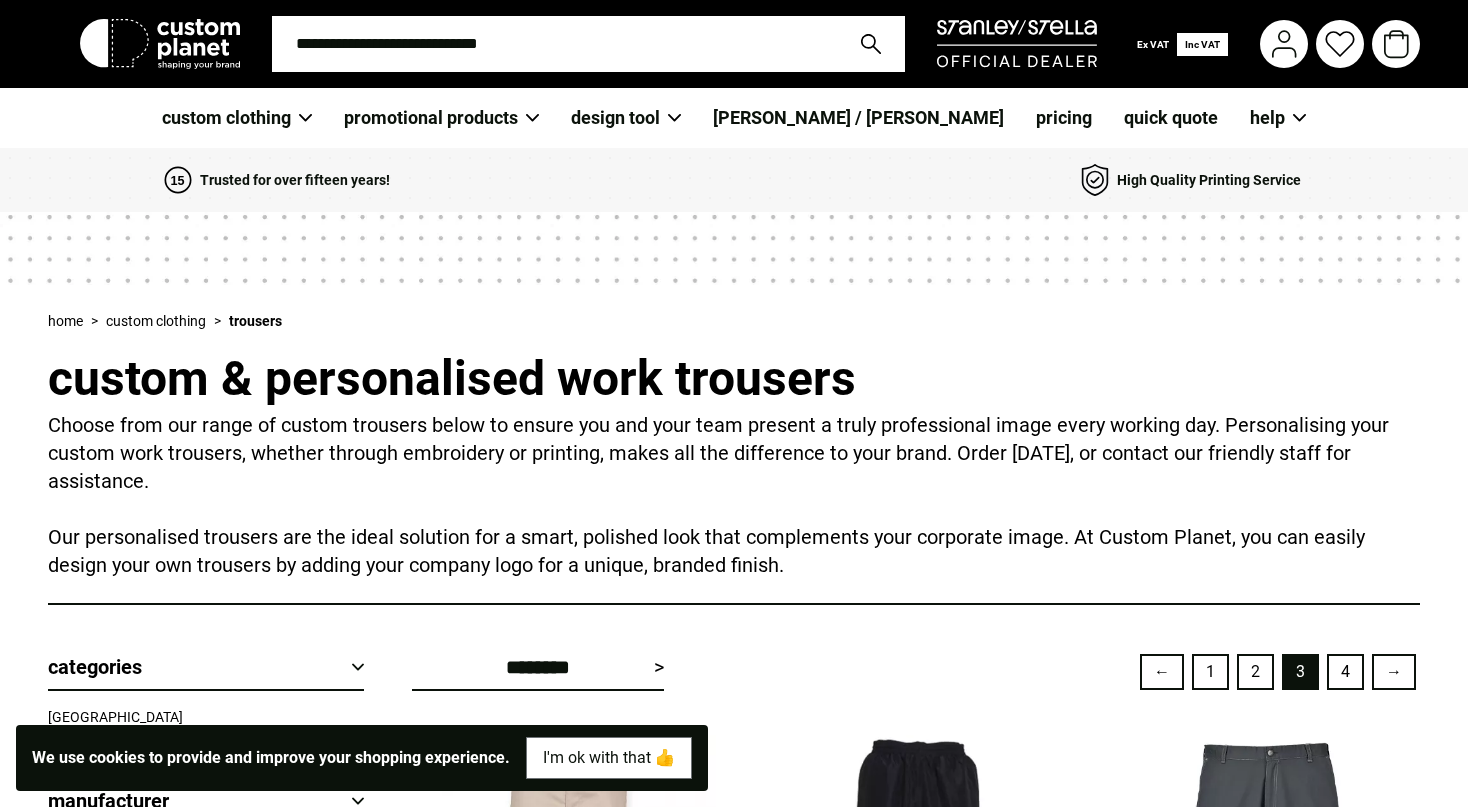 click at bounding box center (554, 44) 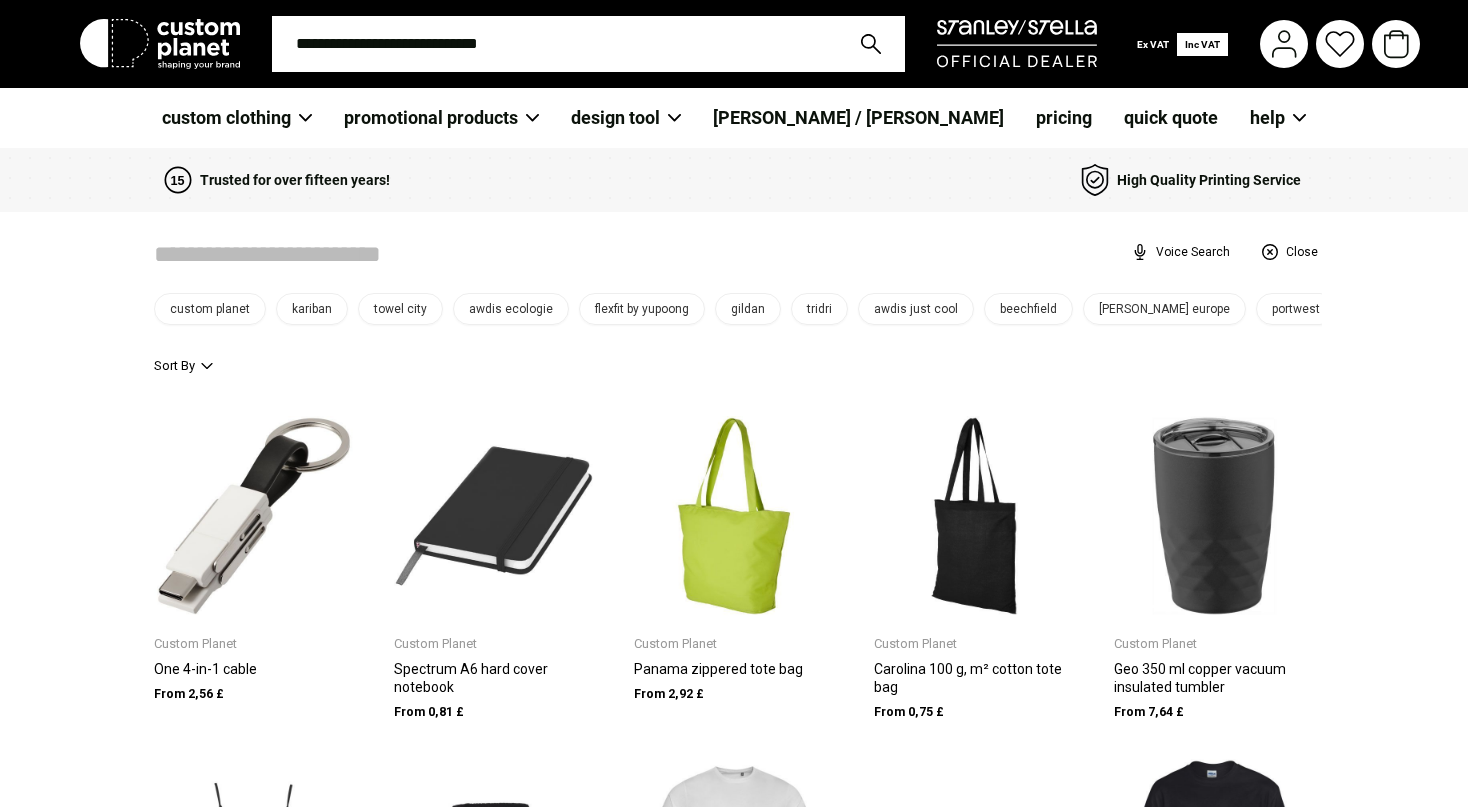 scroll, scrollTop: 0, scrollLeft: 0, axis: both 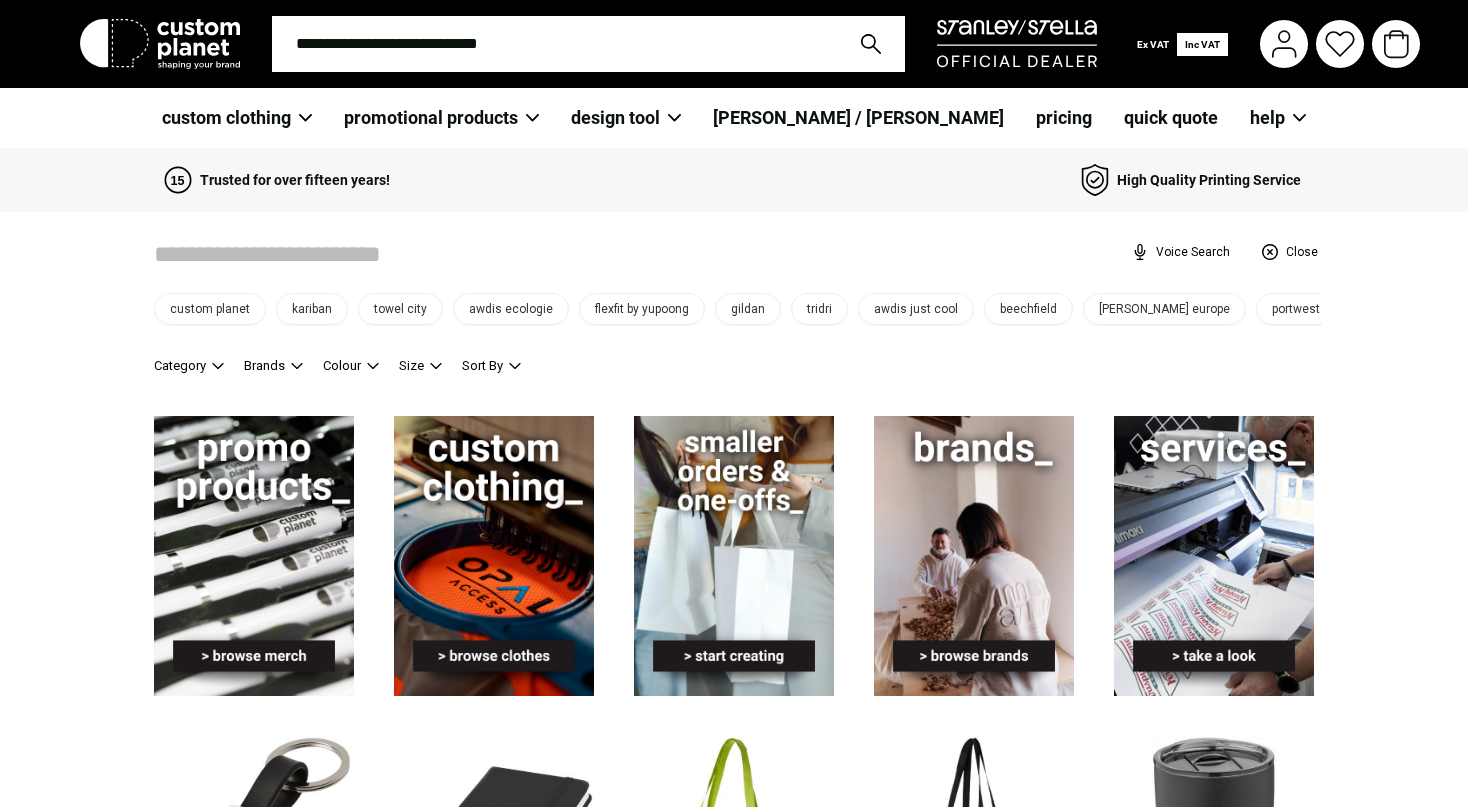 type on "*" 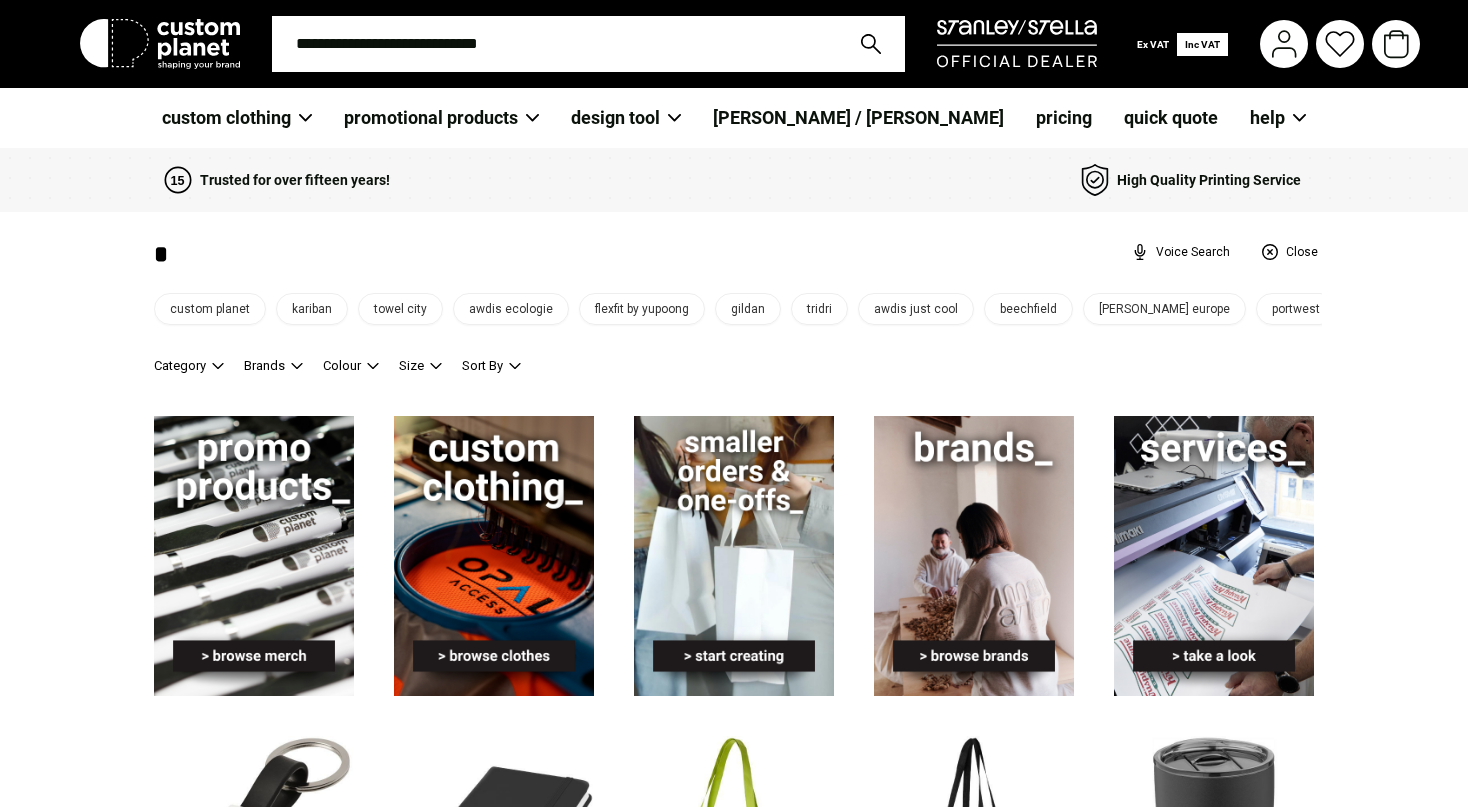 type on "*" 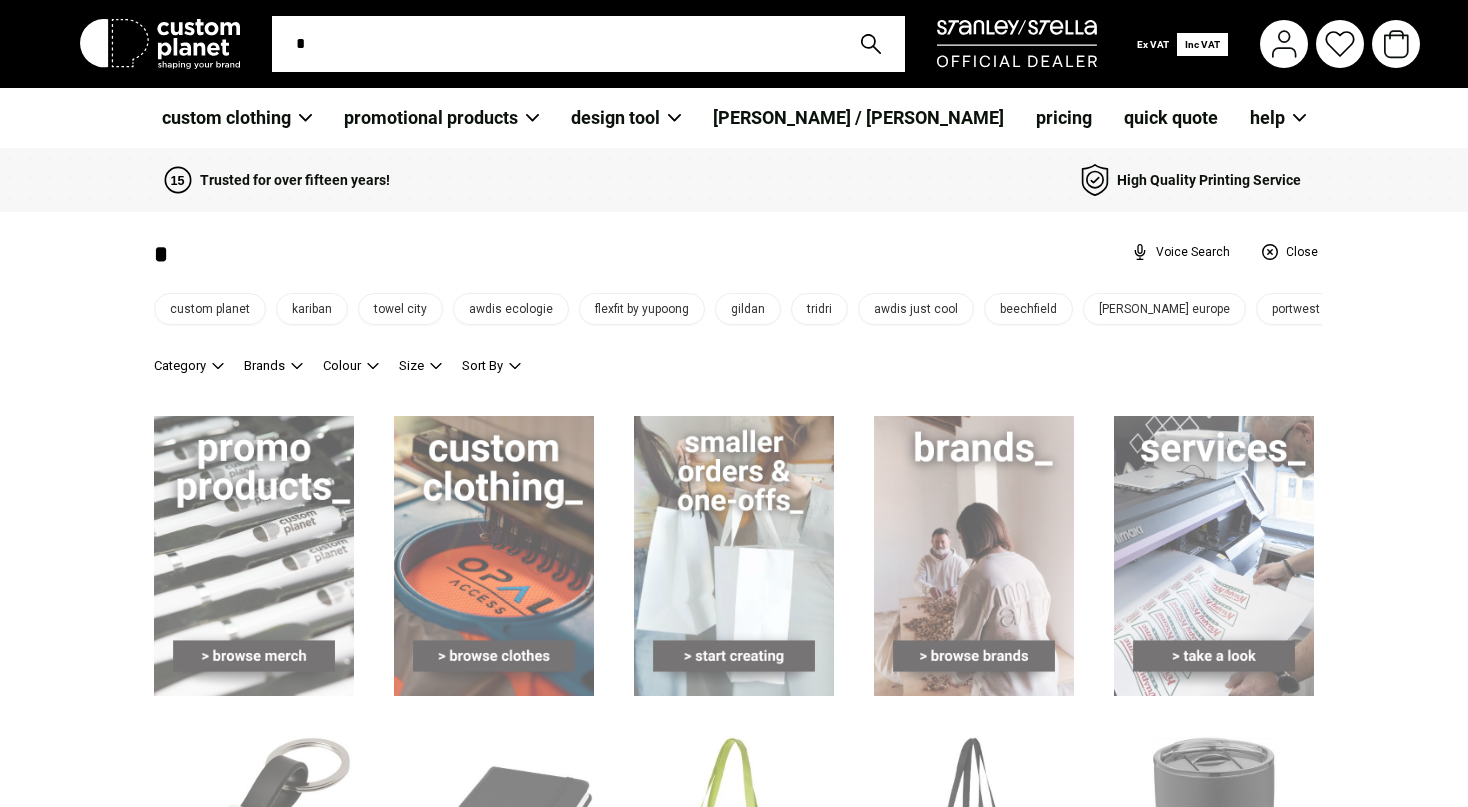 type on "**" 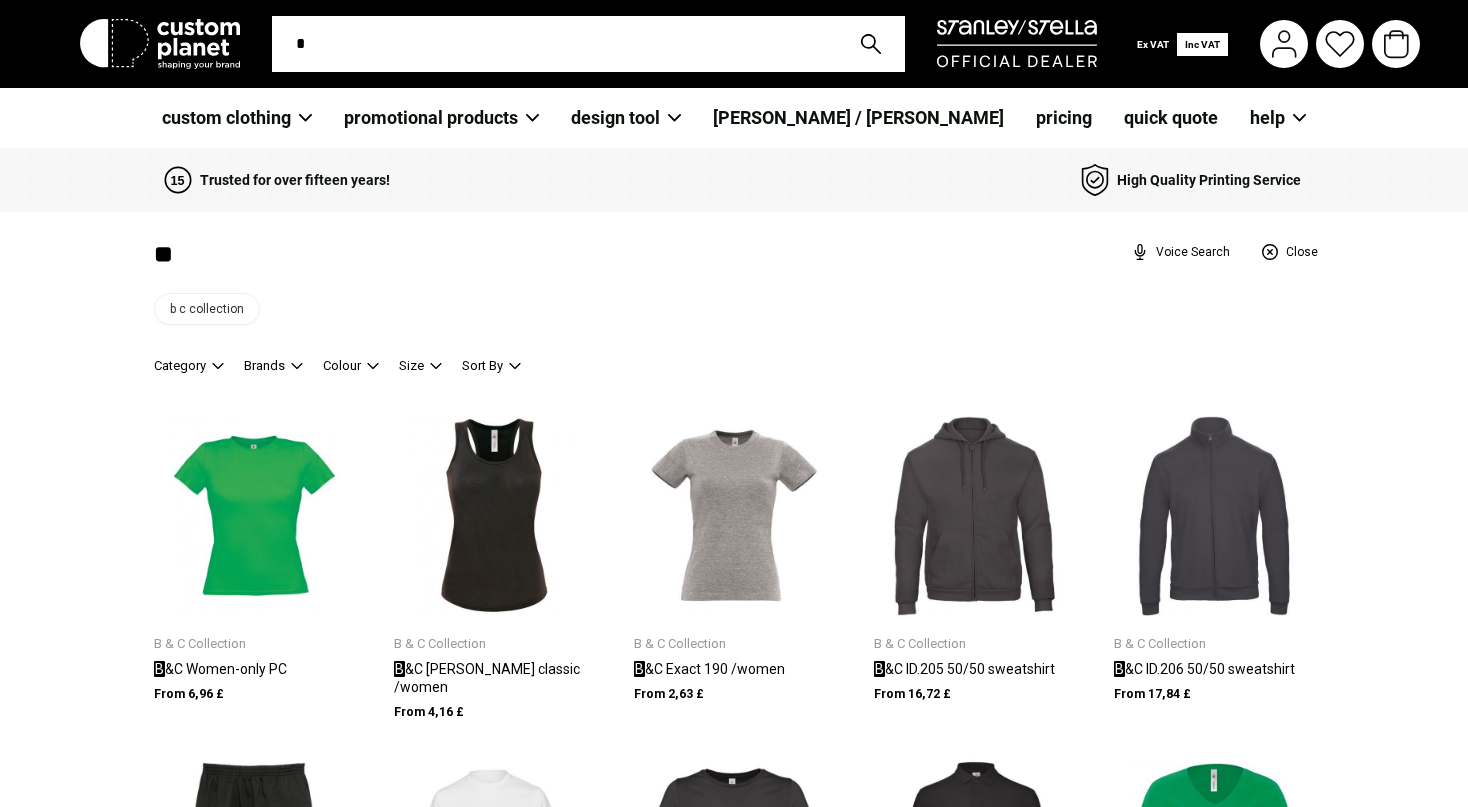 type on "**" 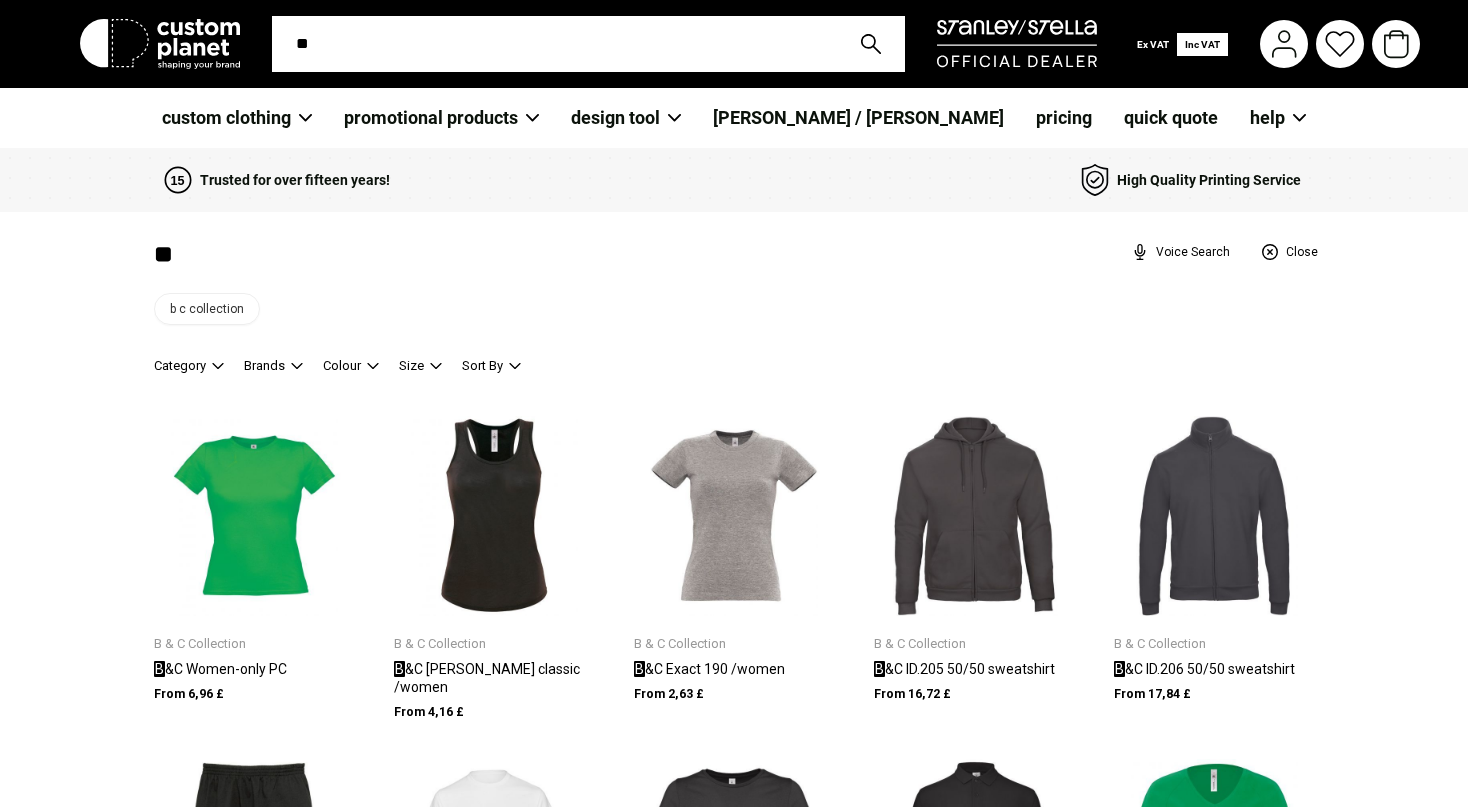 type on "***" 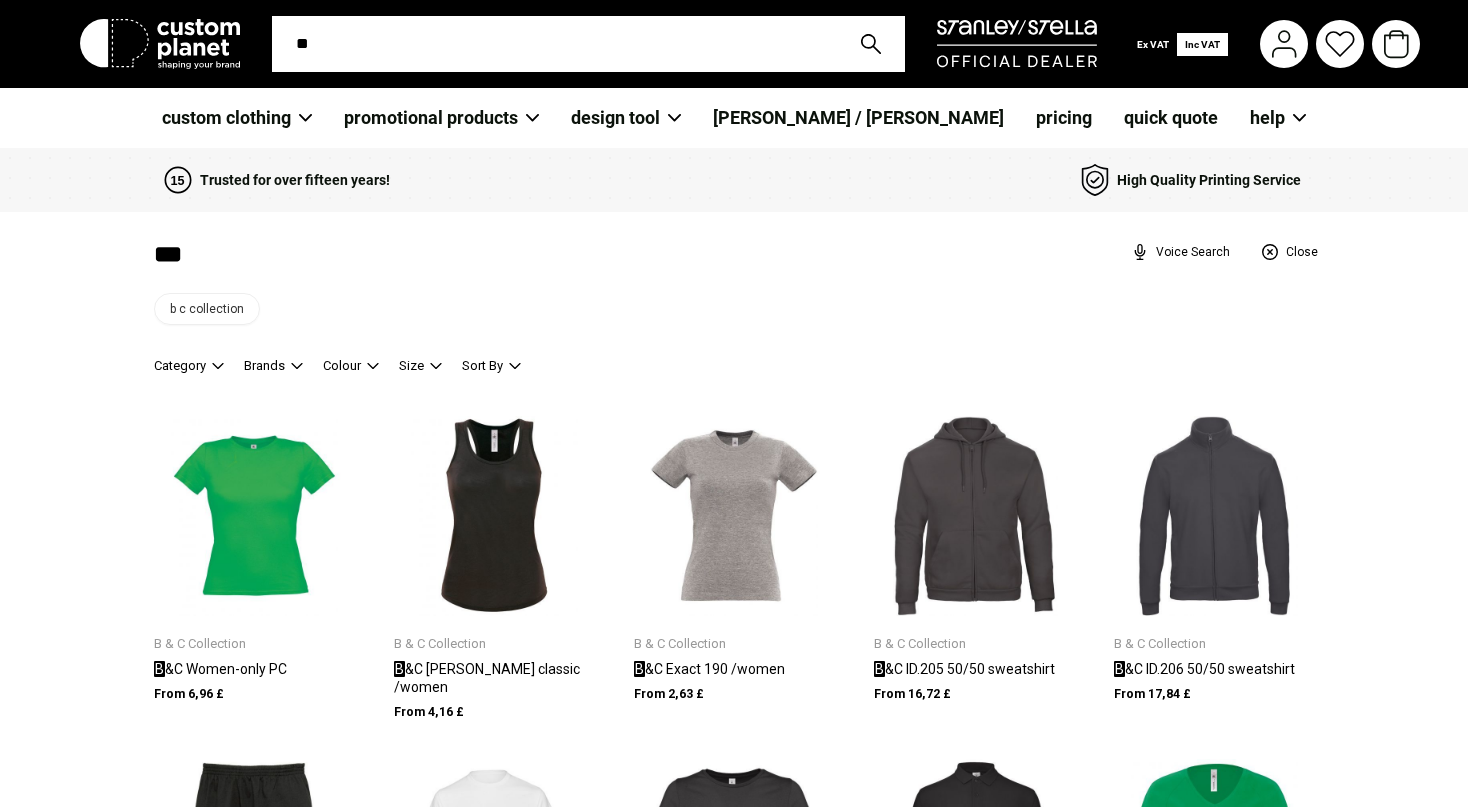 type on "***" 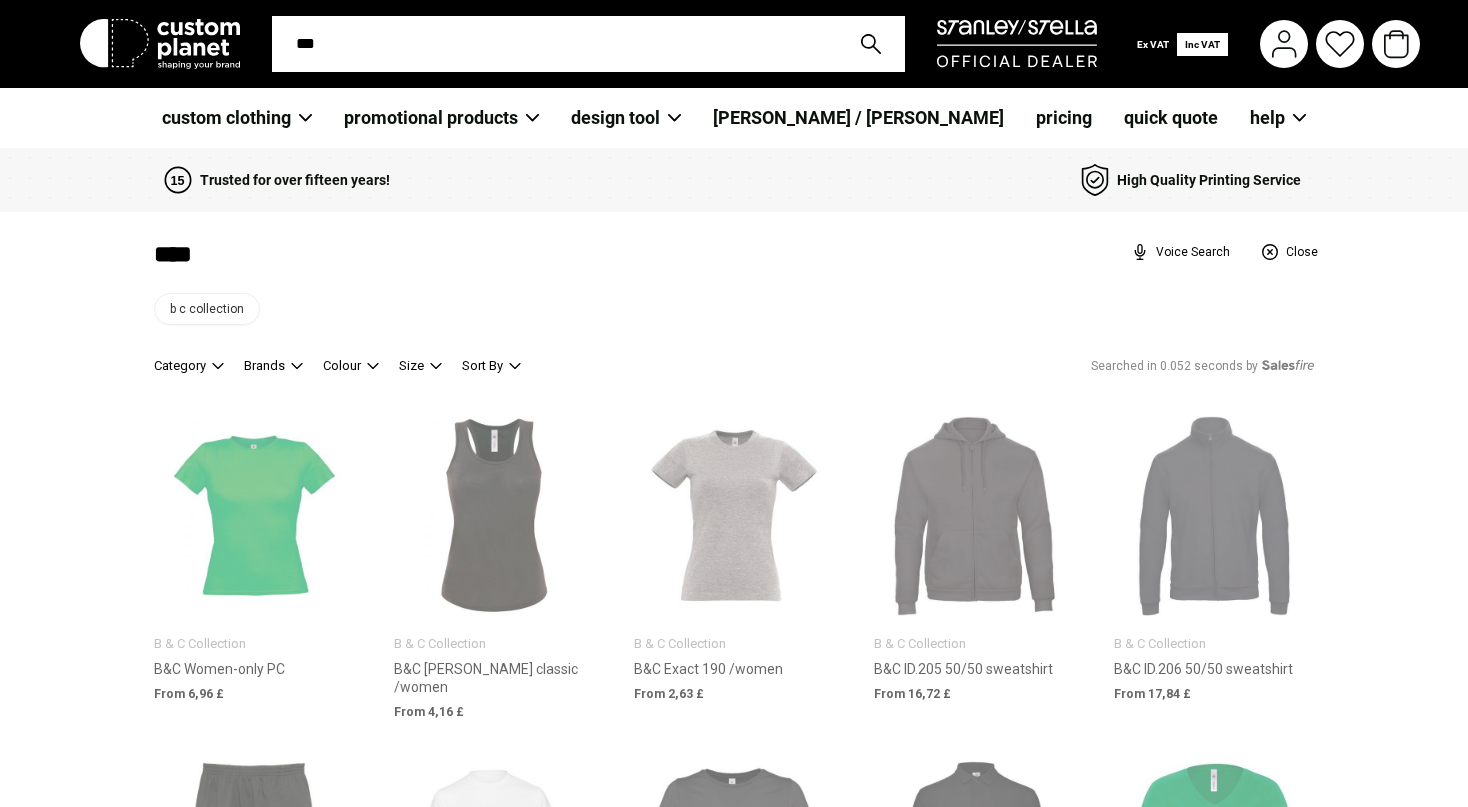 type on "****" 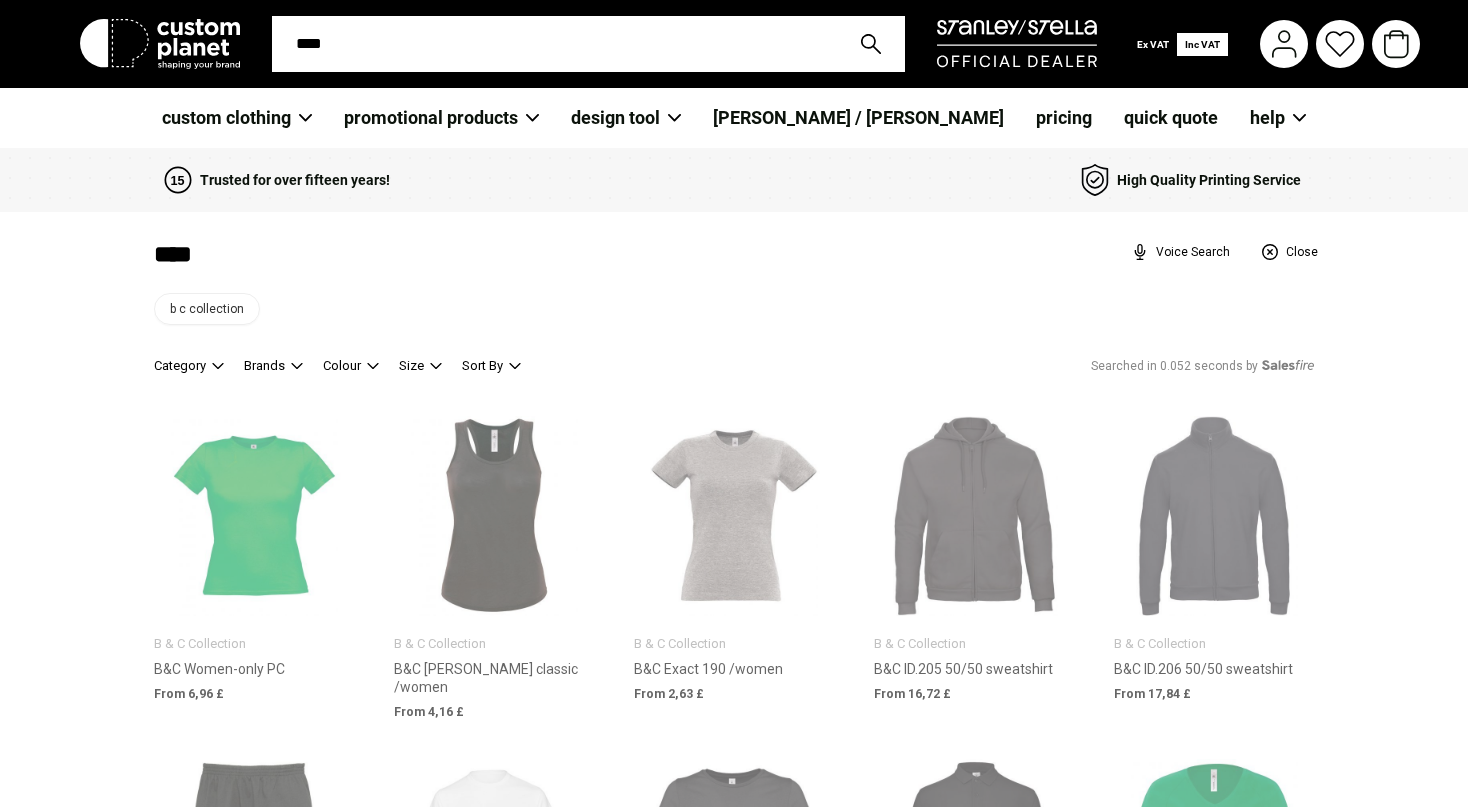 type on "*****" 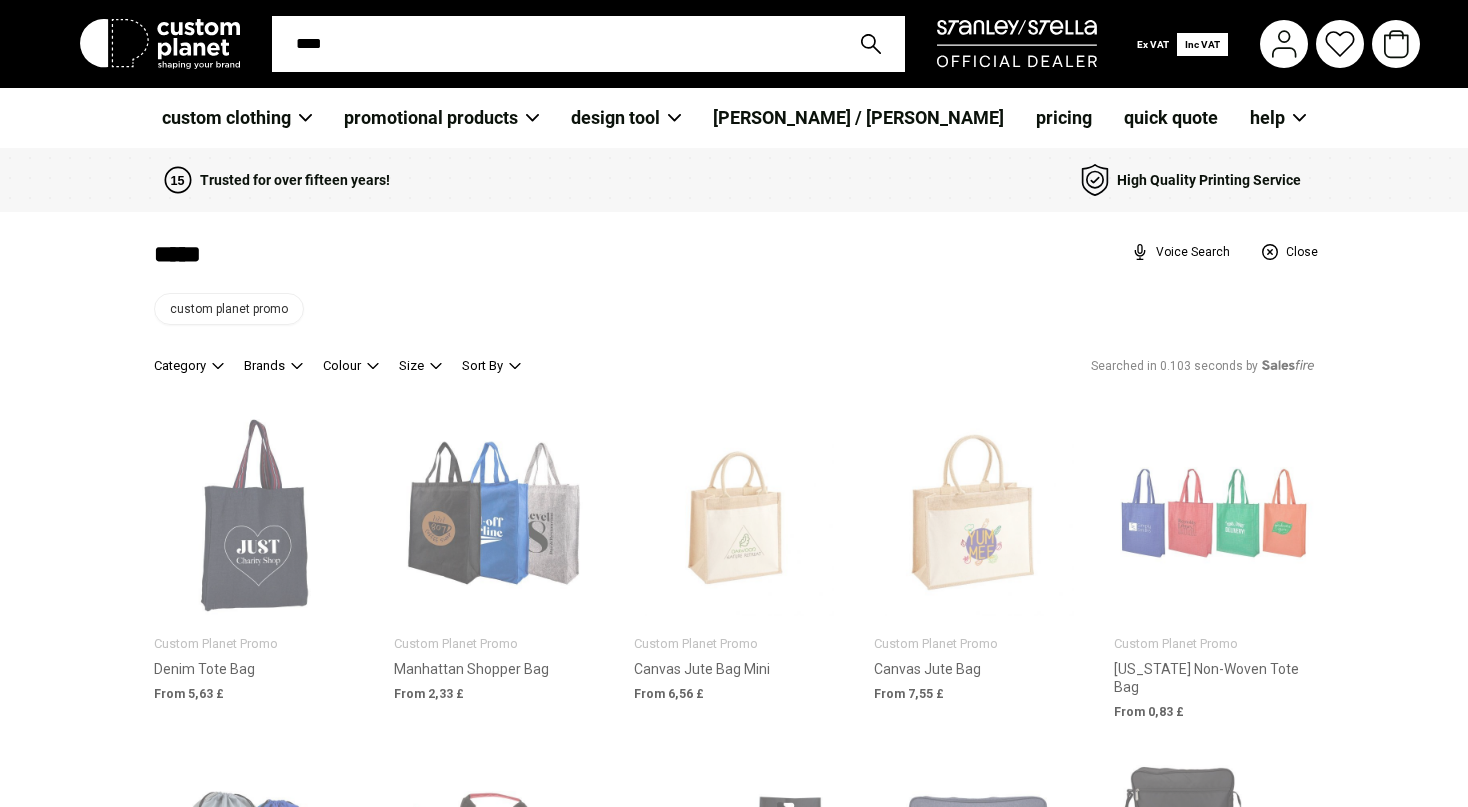 type on "*****" 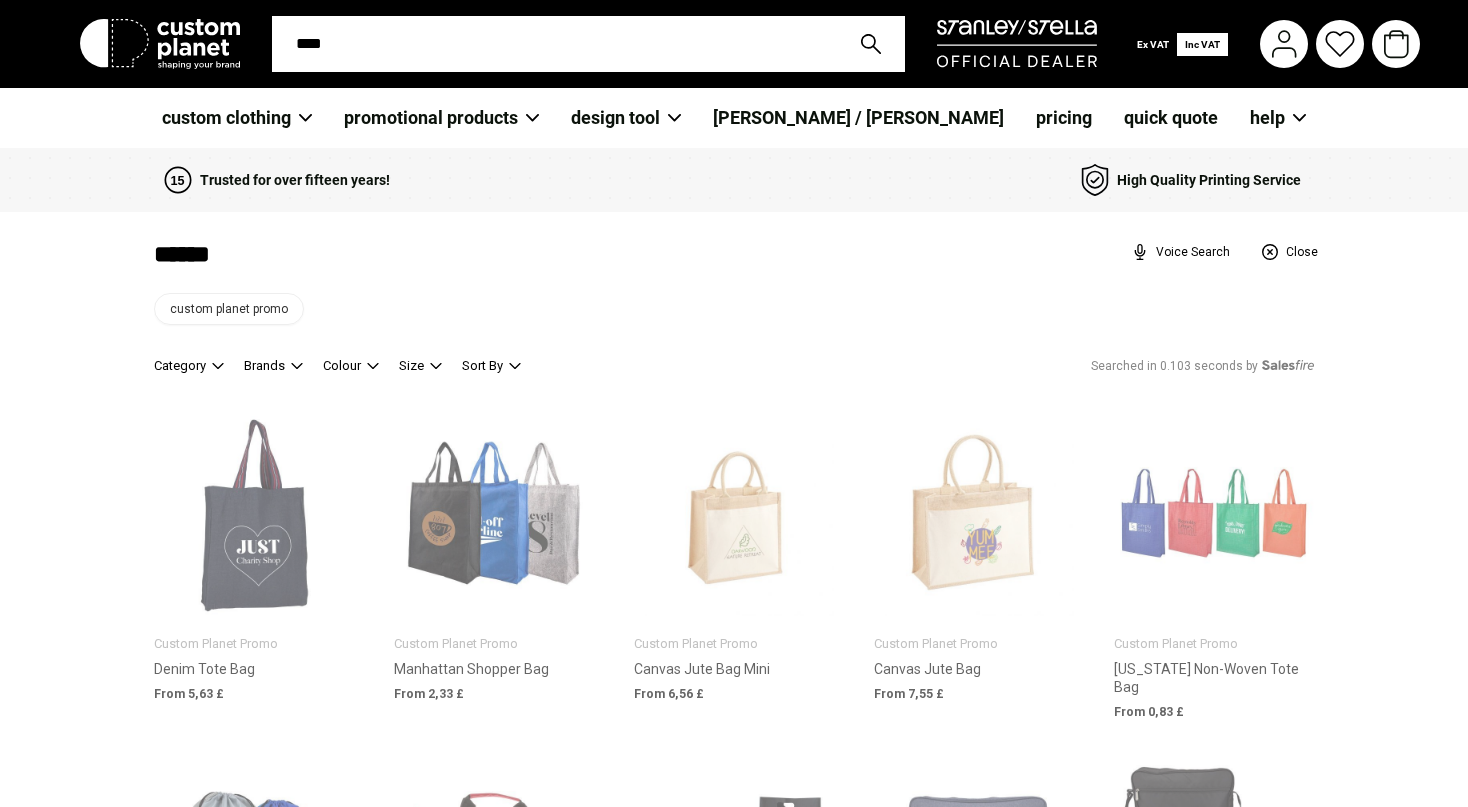 type on "*****" 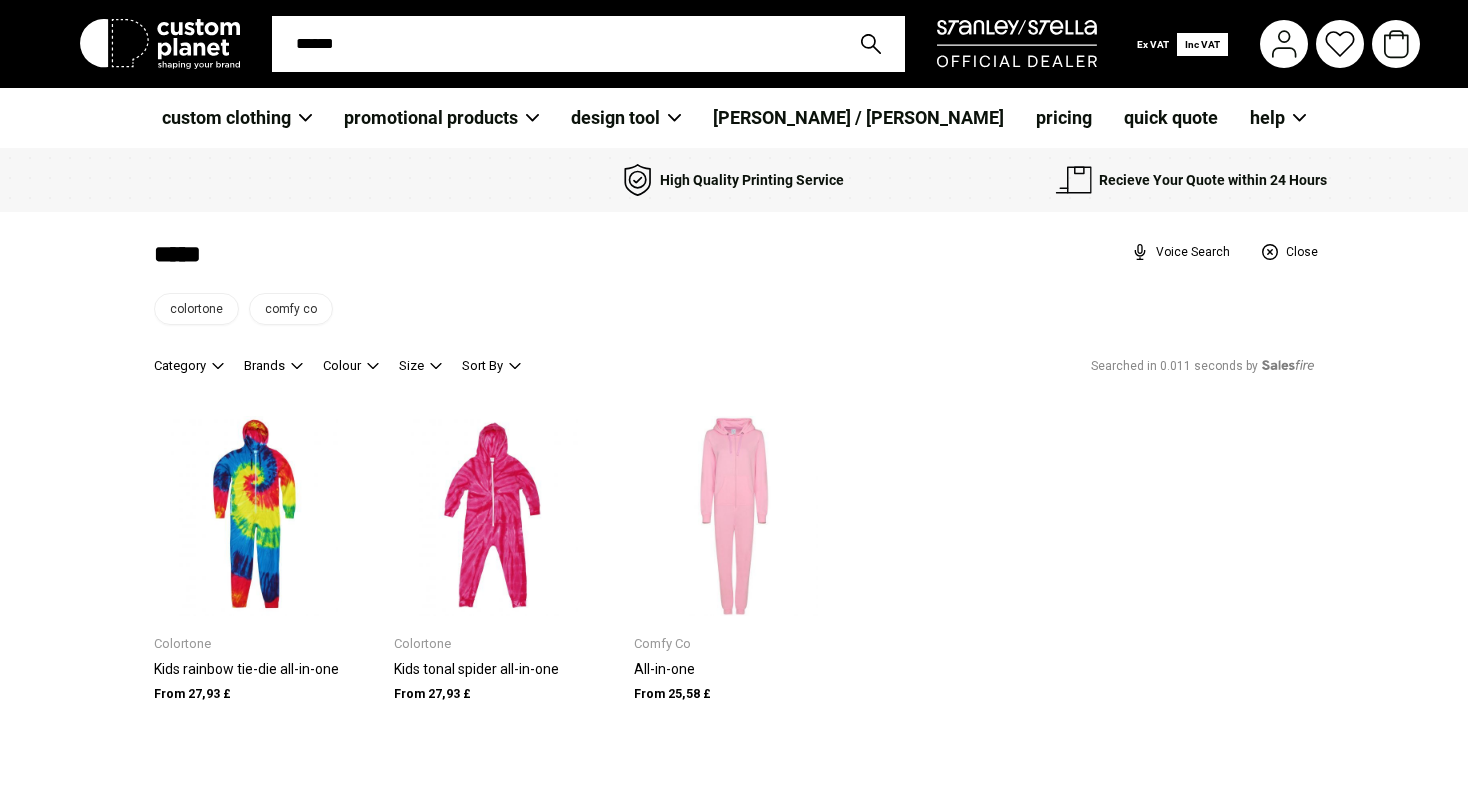type on "****" 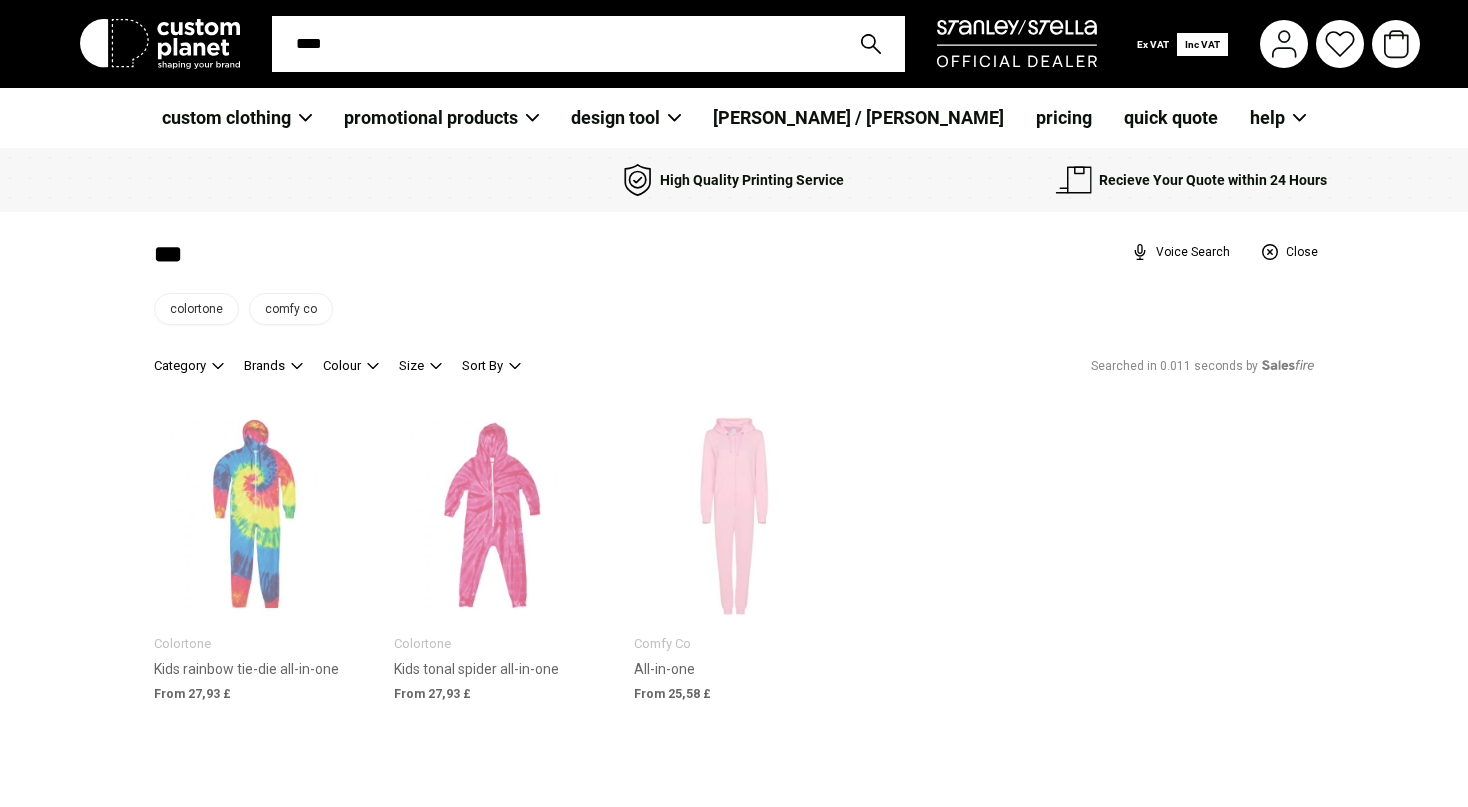 type on "***" 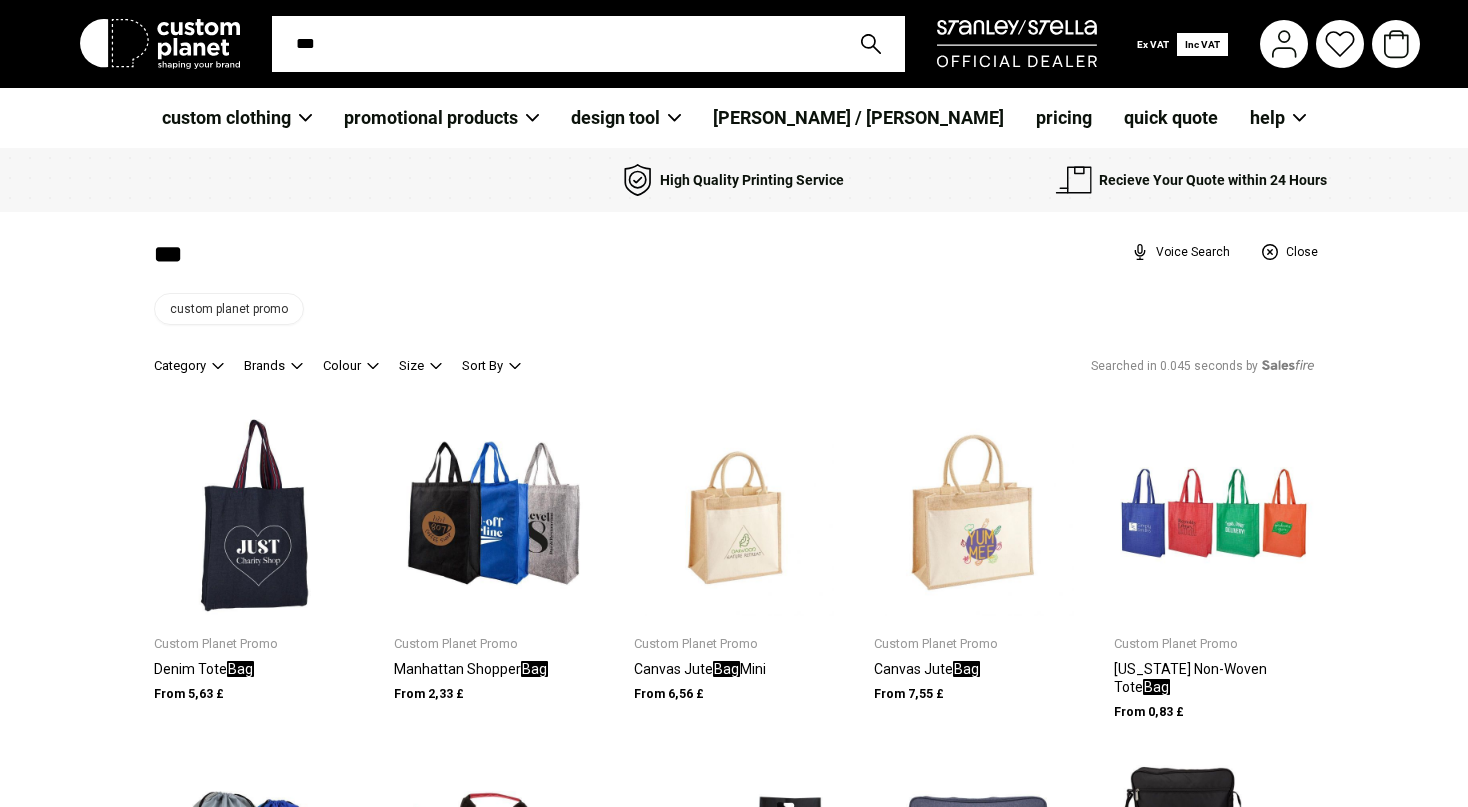type on "**" 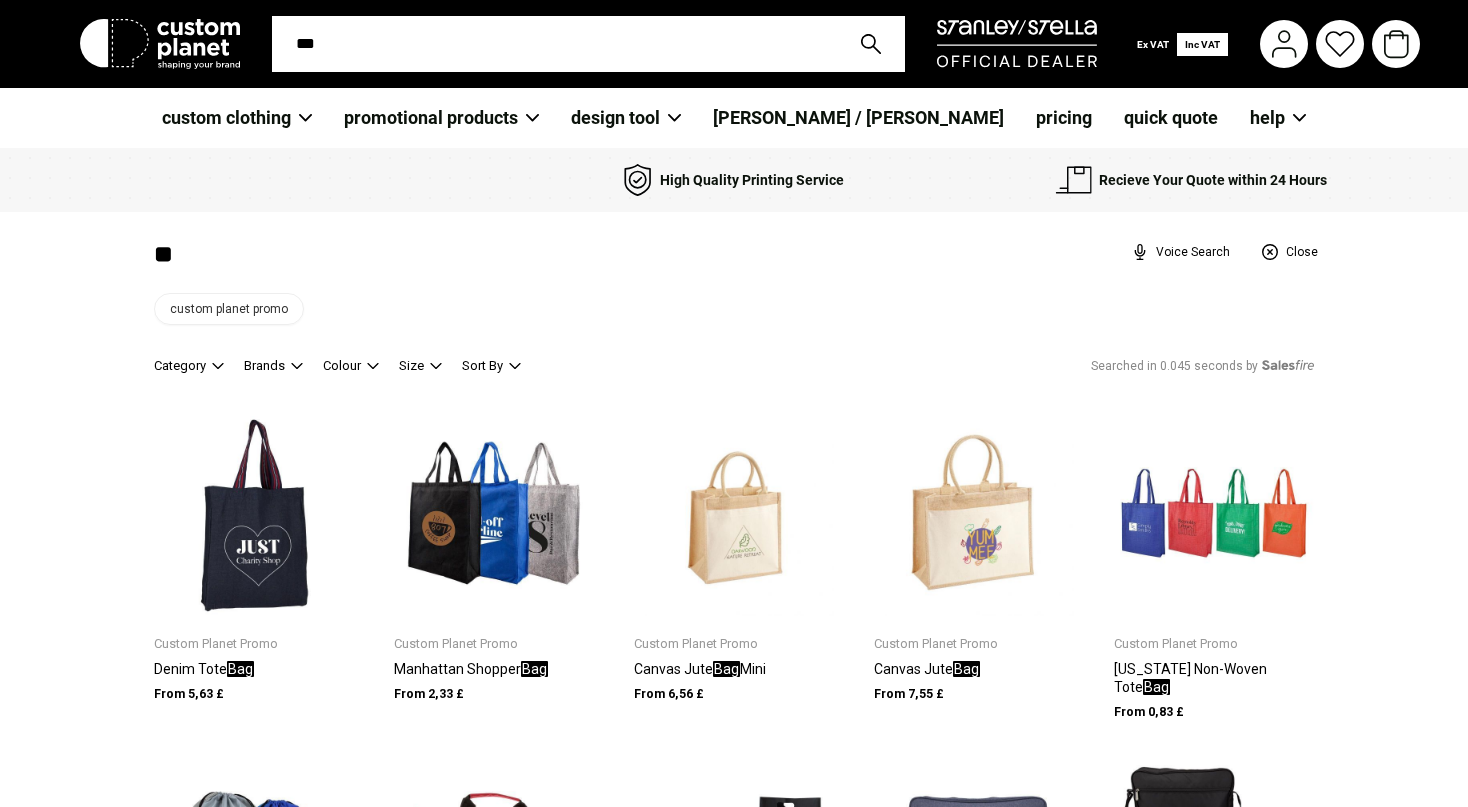 type on "**" 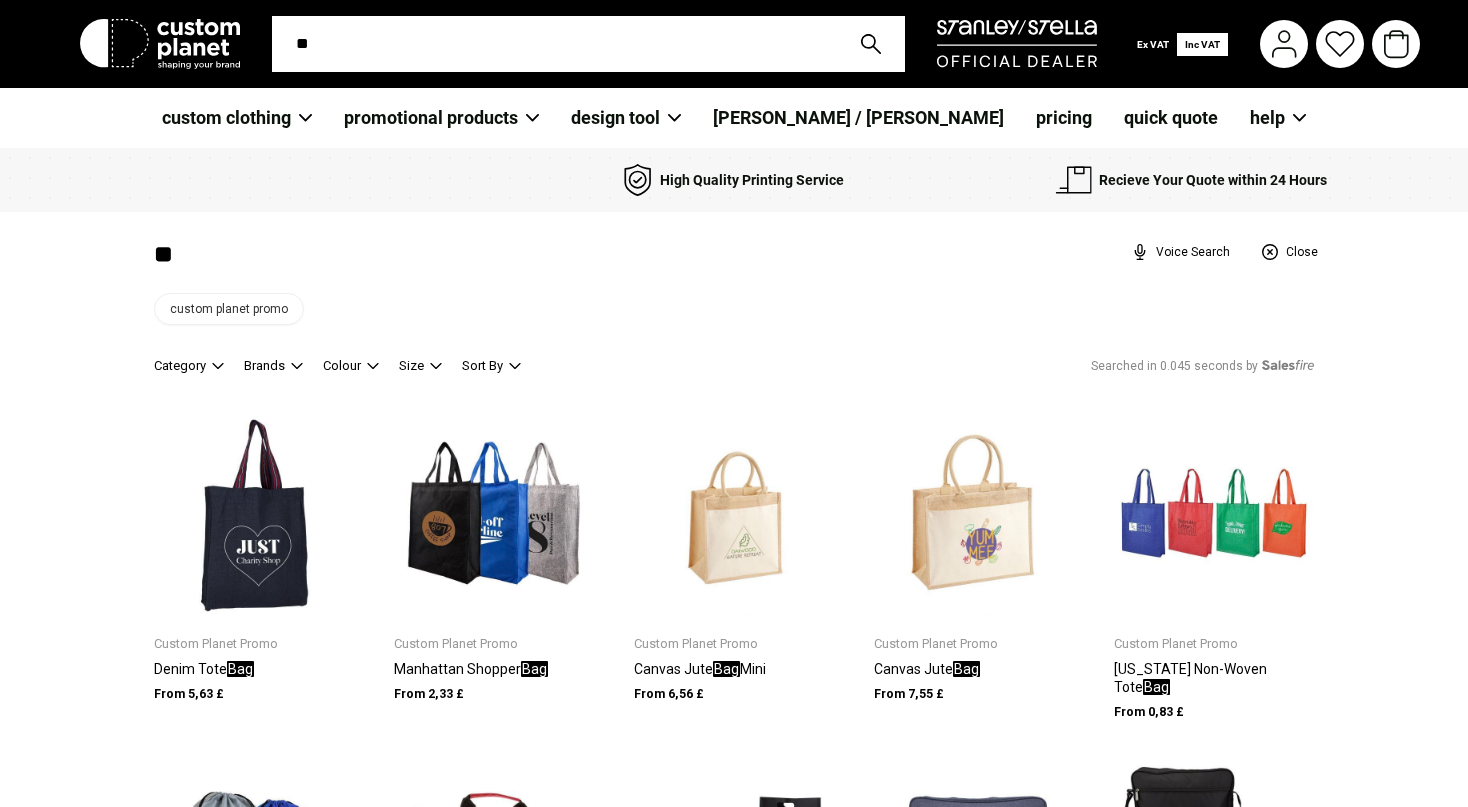 type on "*" 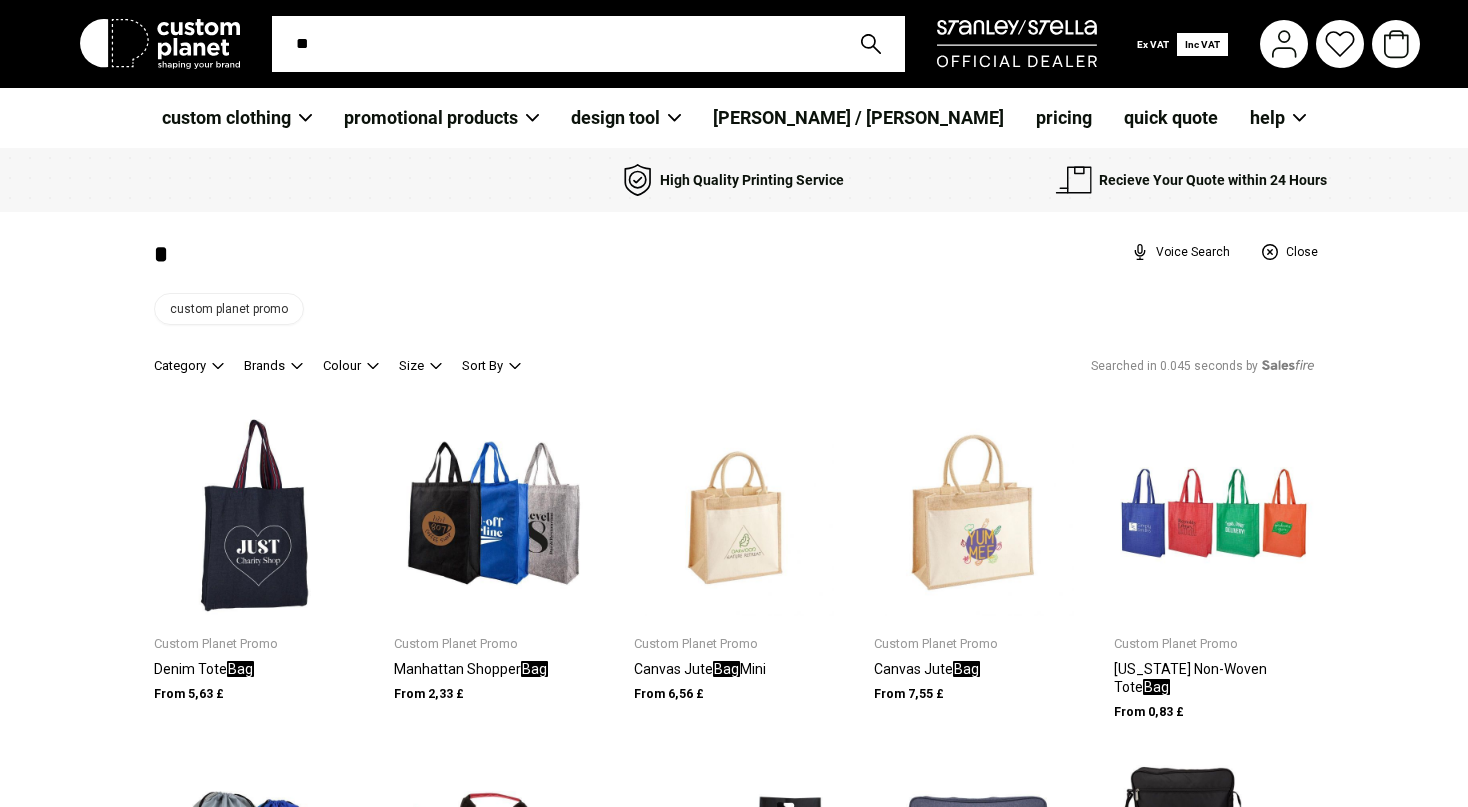 type on "*" 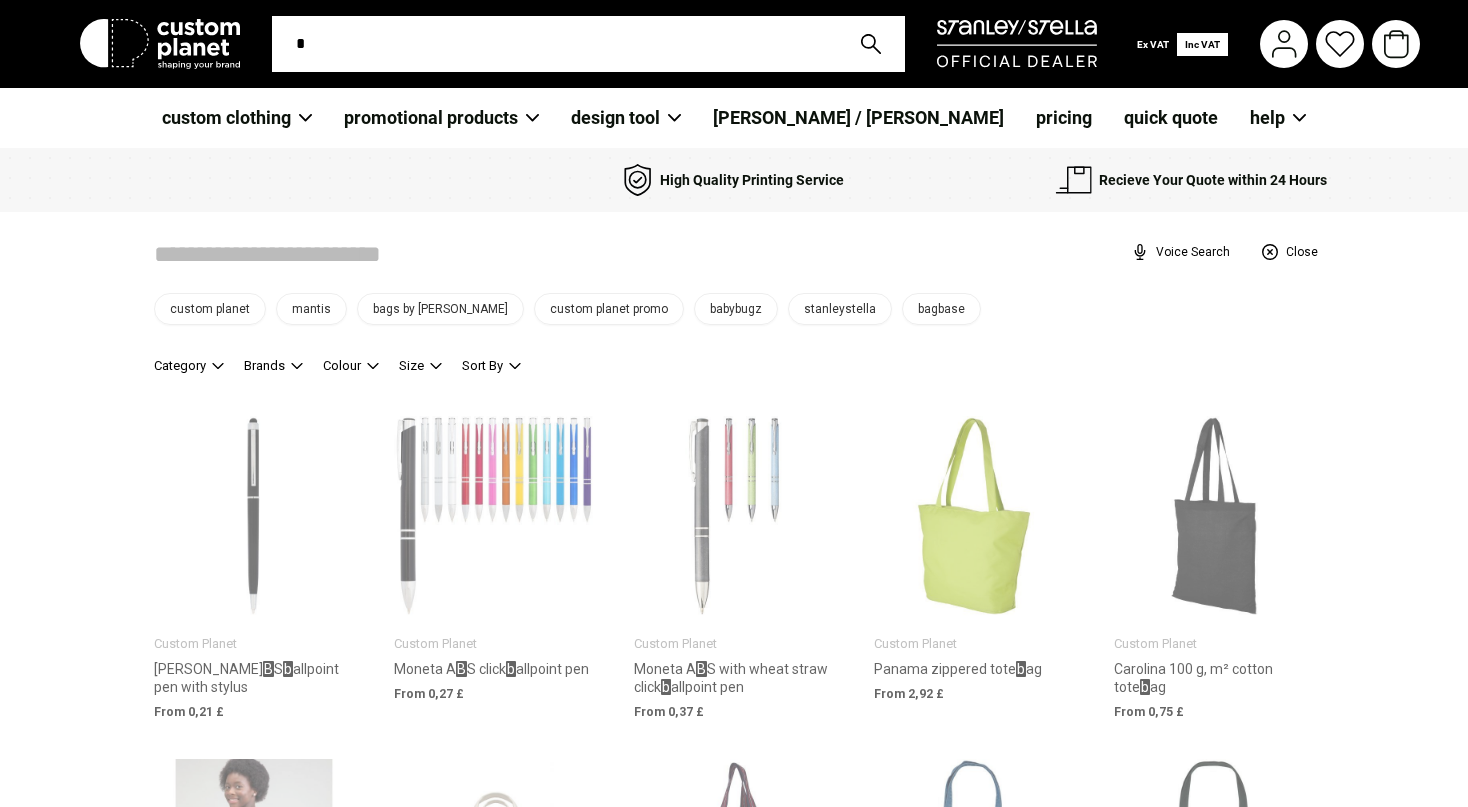 type 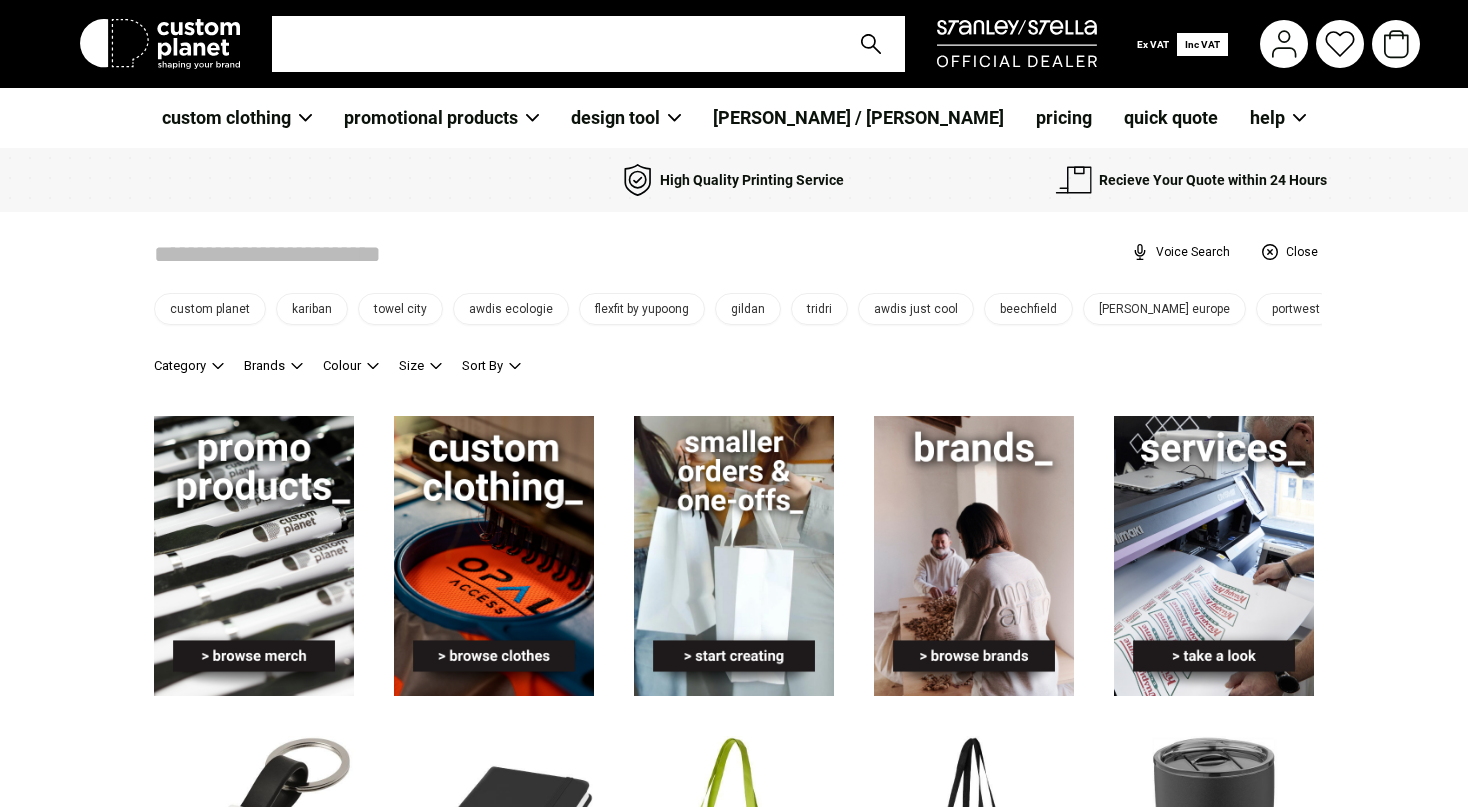 type on "*" 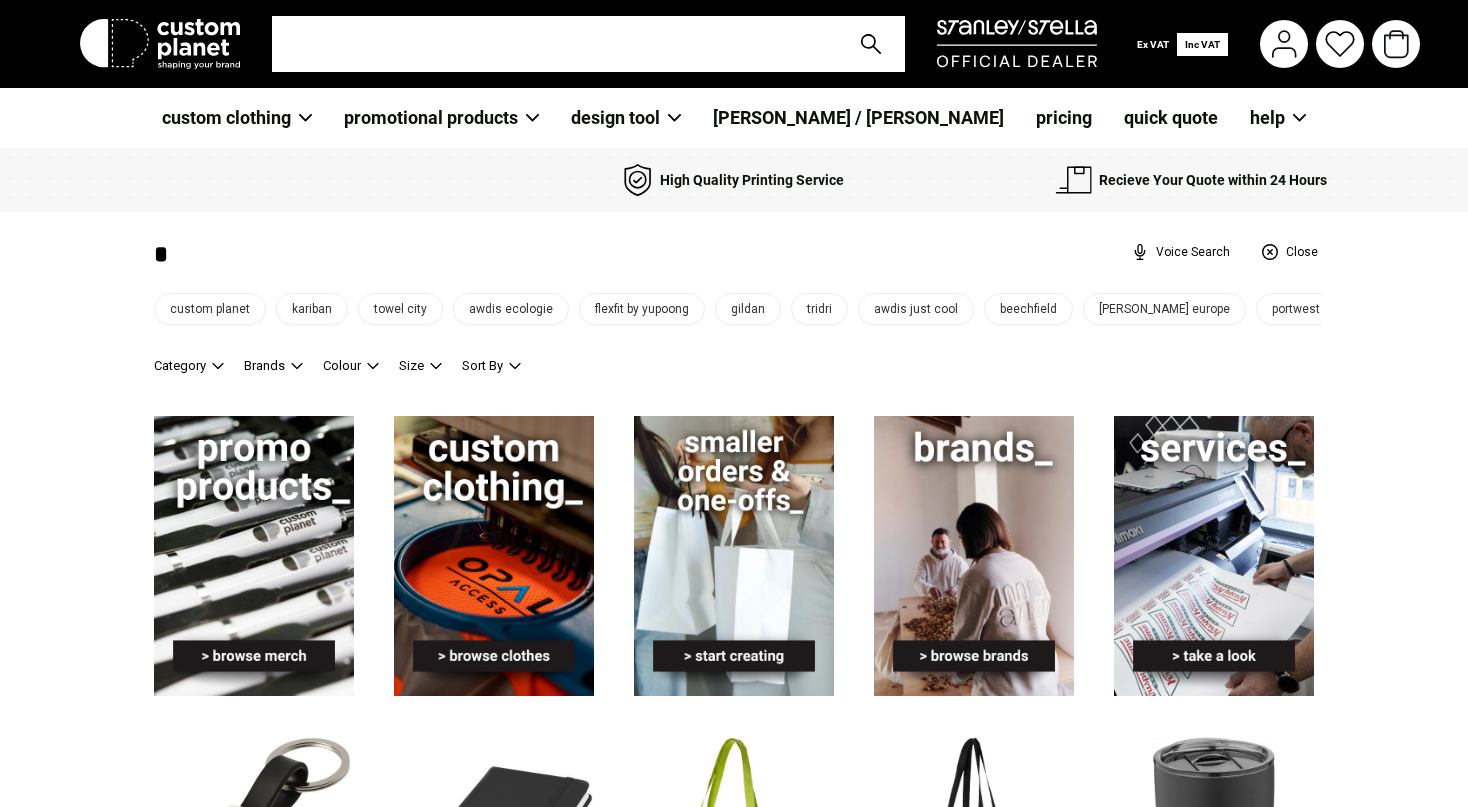 type on "*" 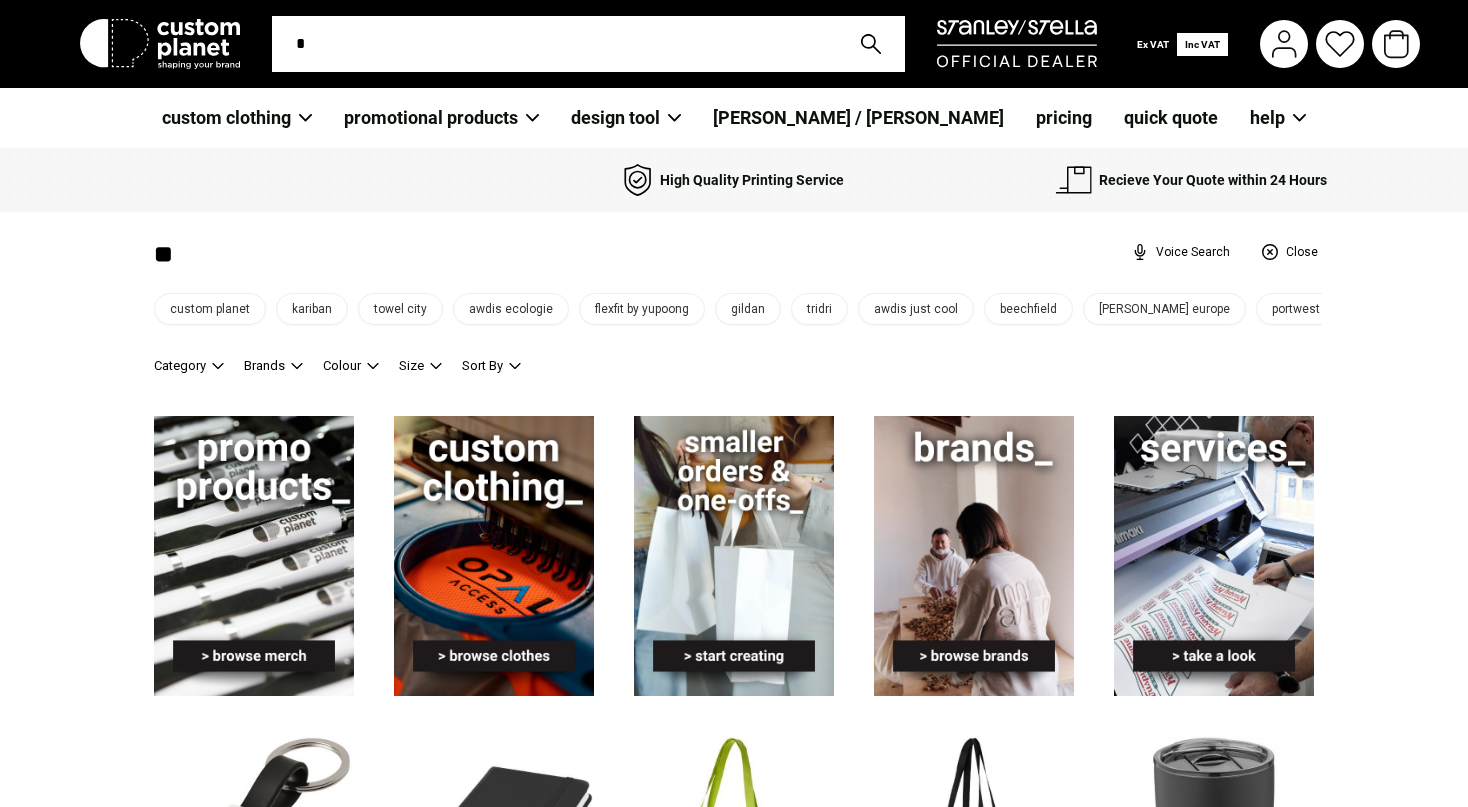 type on "***" 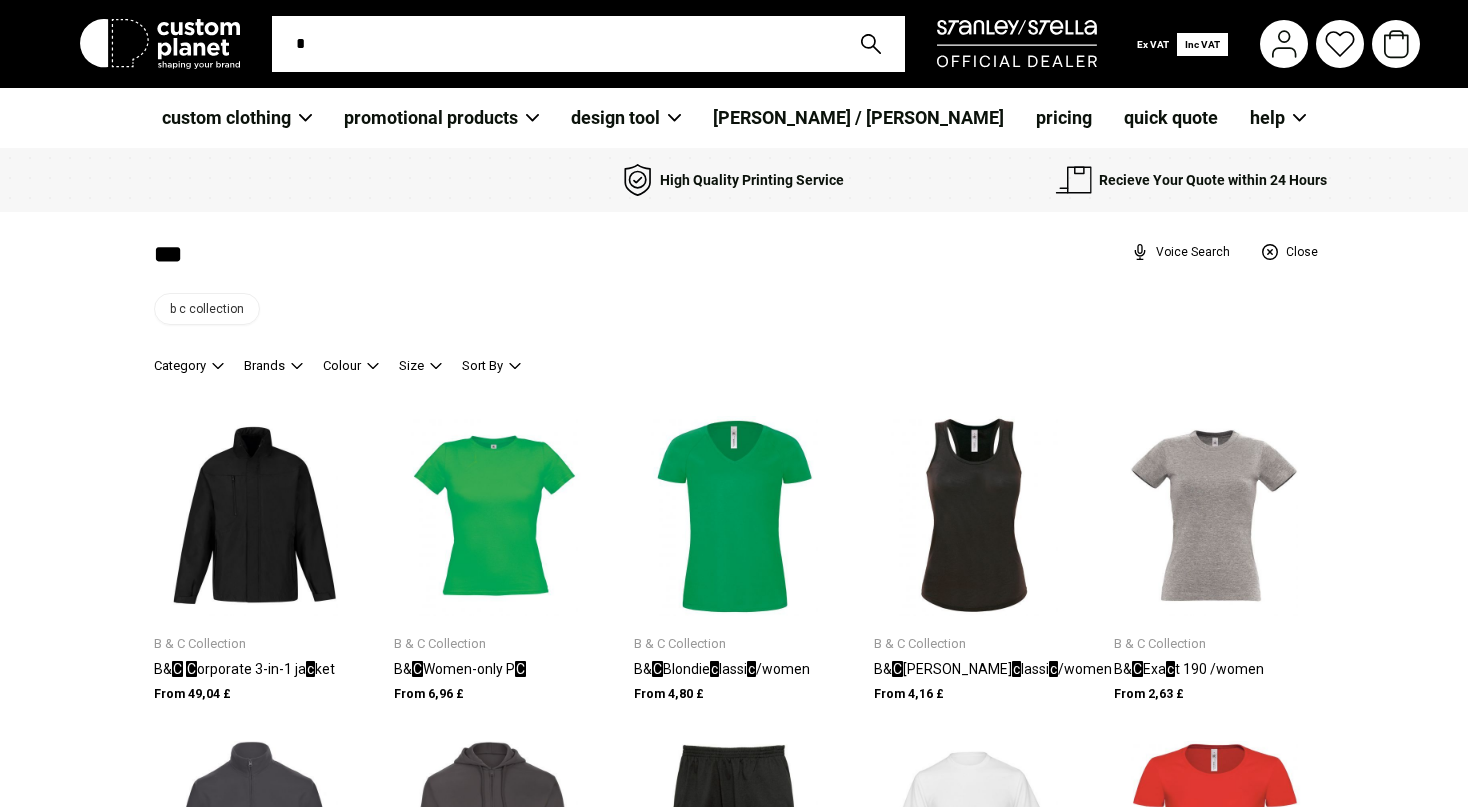 type on "***" 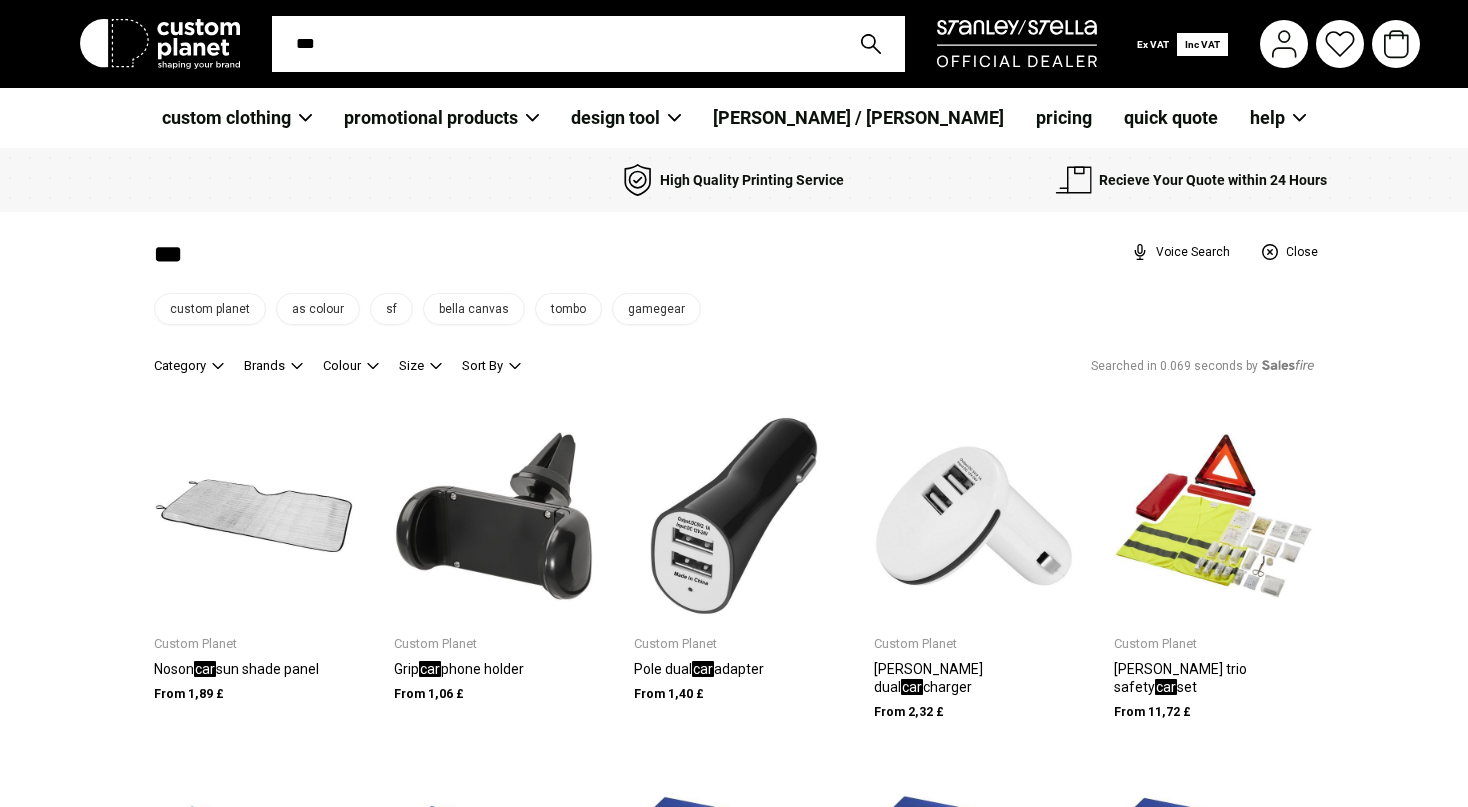 type on "****" 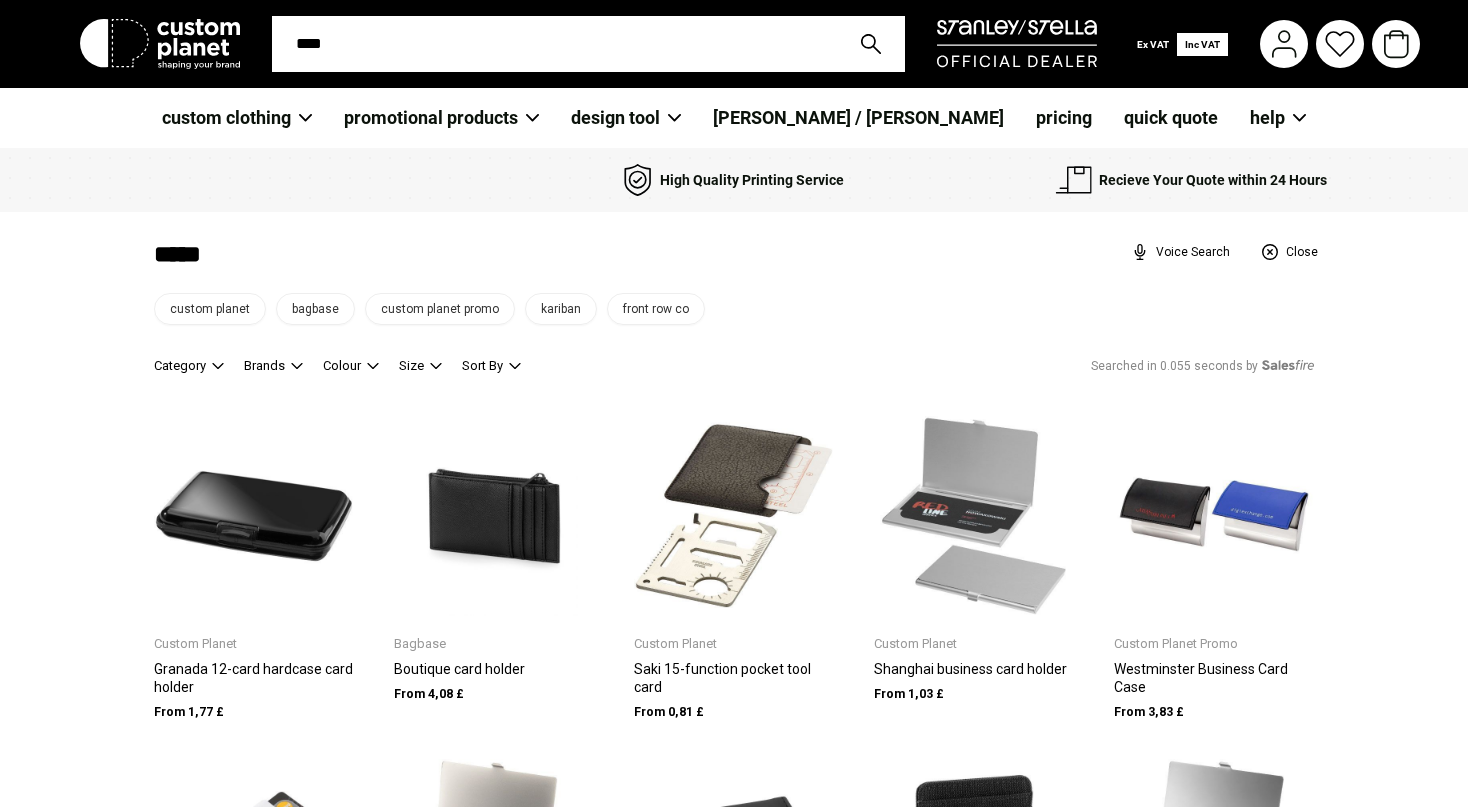 type on "*****" 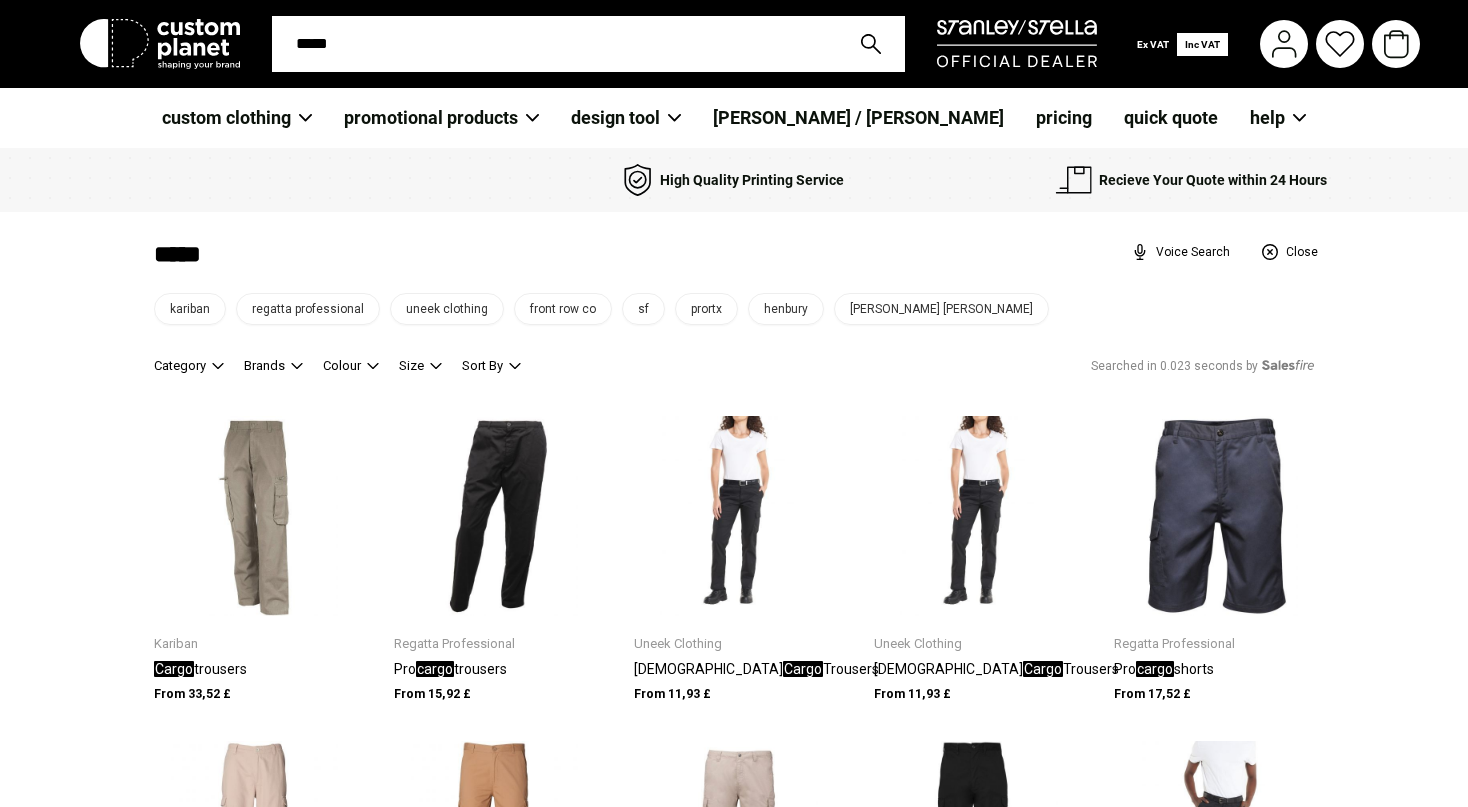 type on "*****" 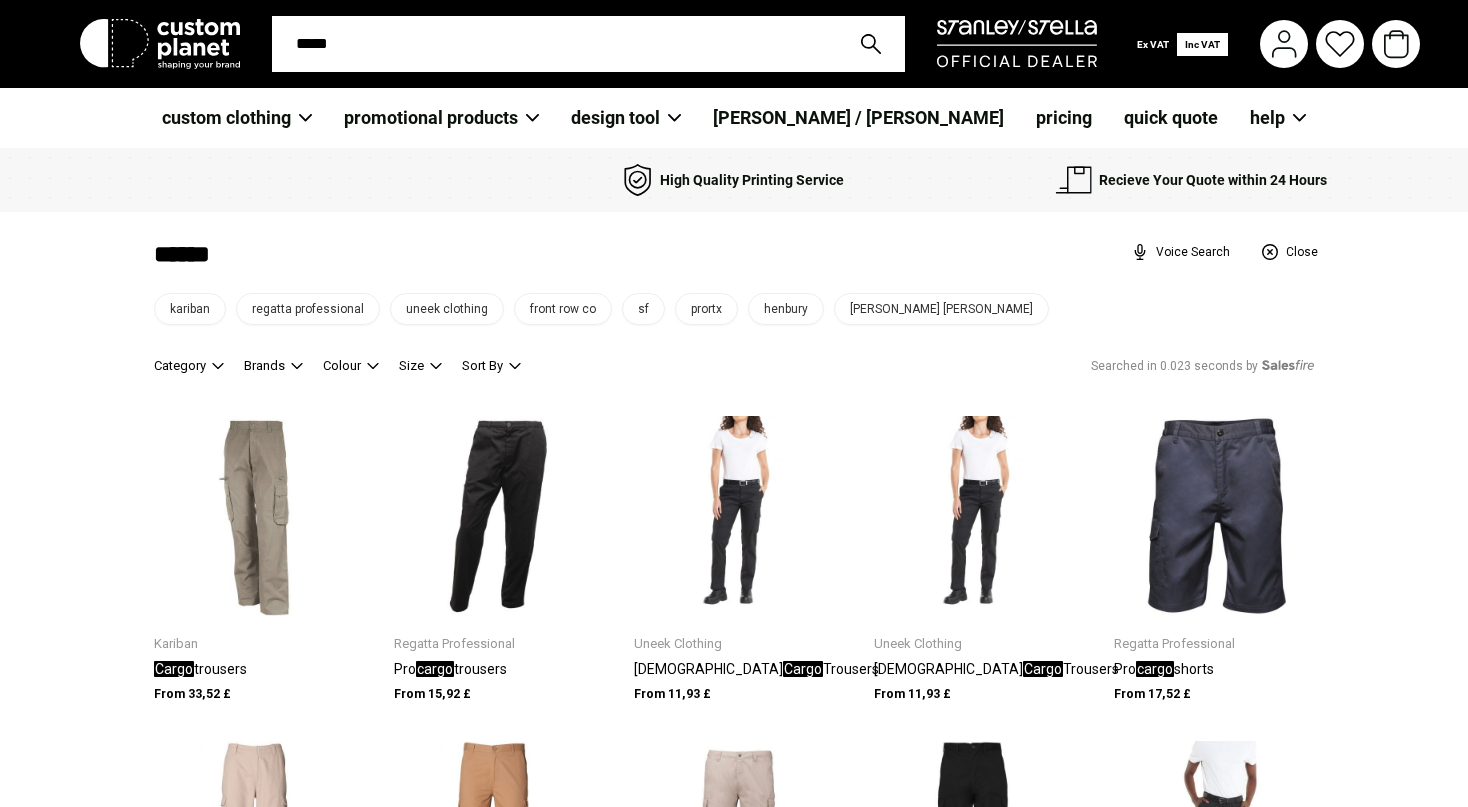 type on "*****" 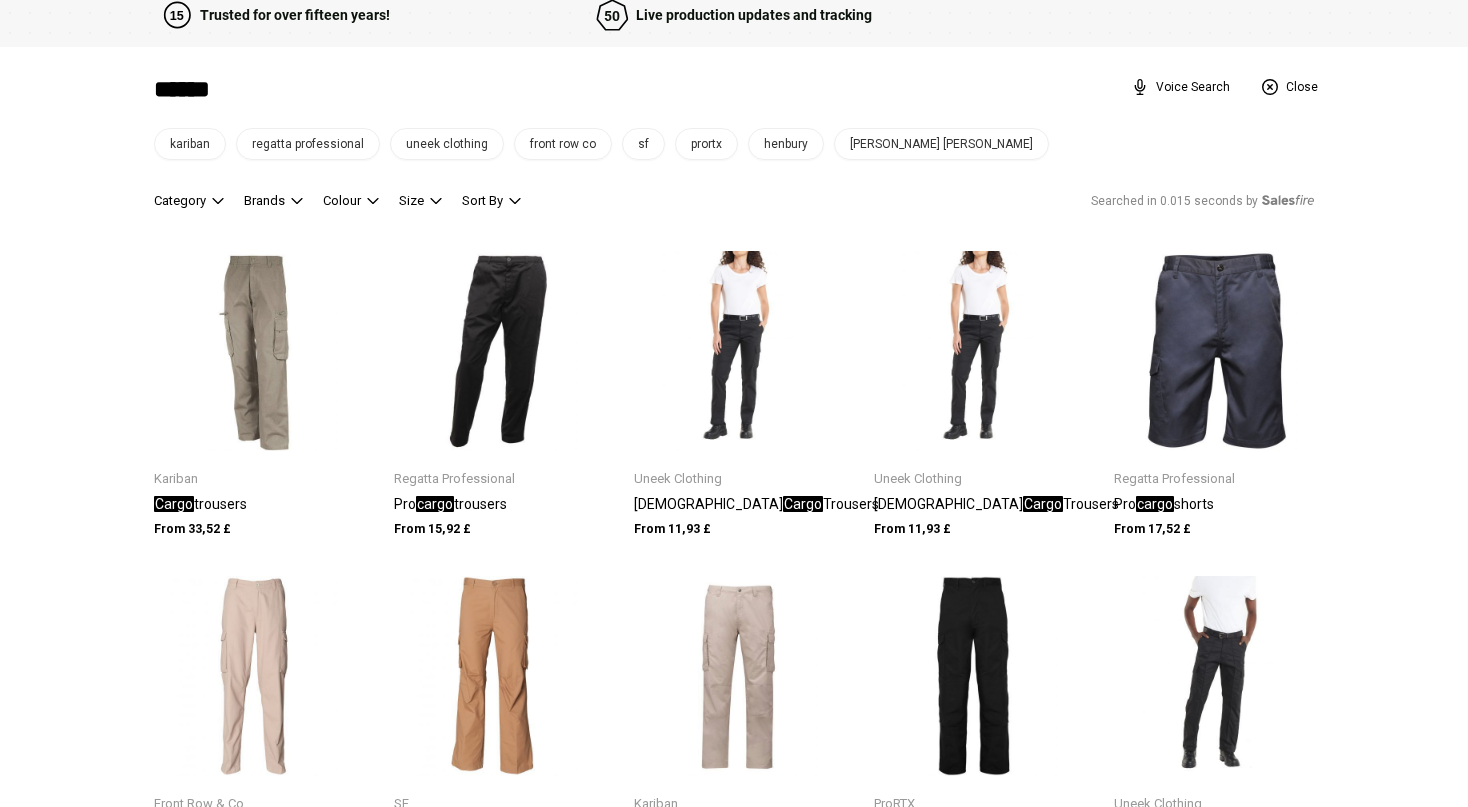 scroll, scrollTop: 169, scrollLeft: 0, axis: vertical 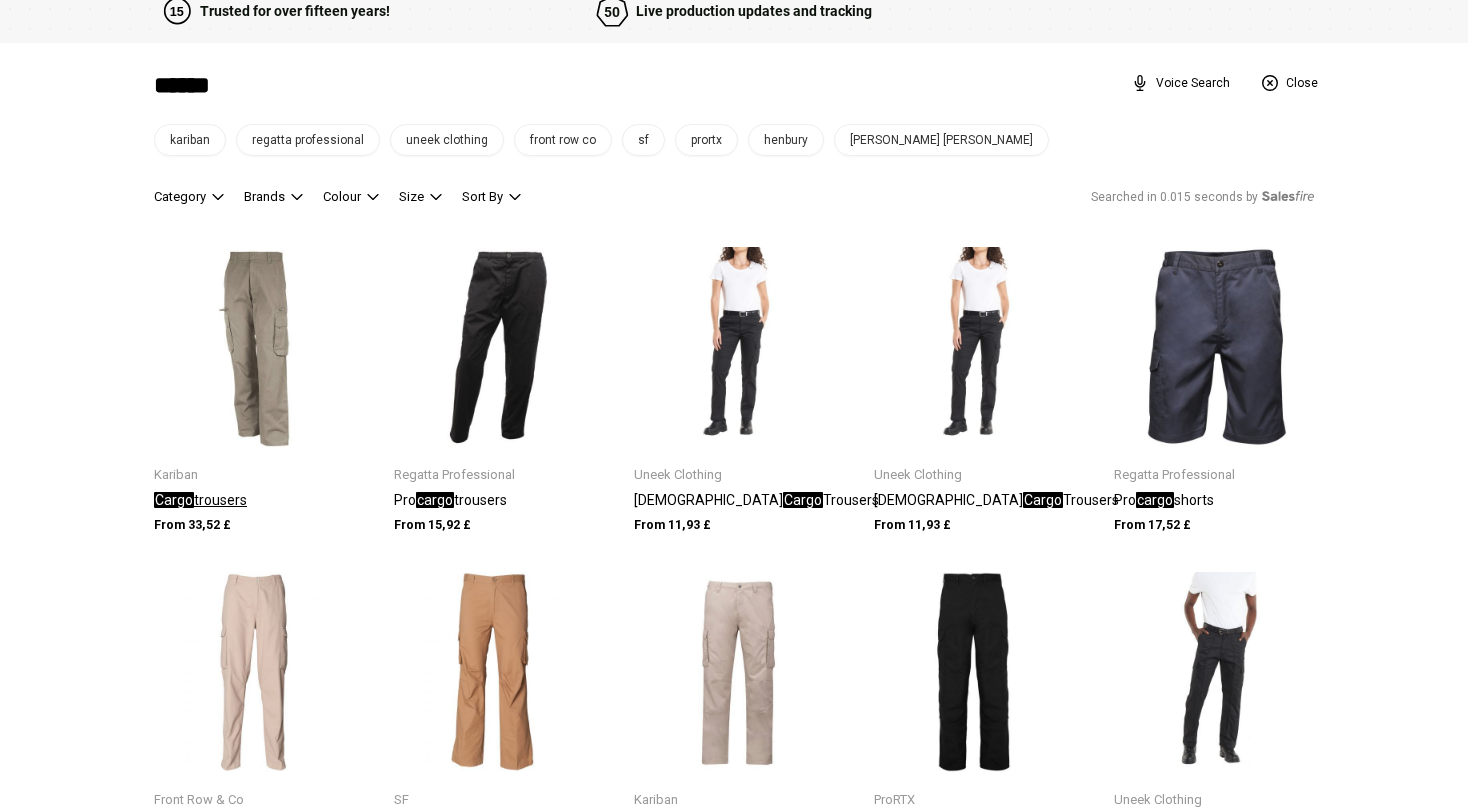 type on "*****" 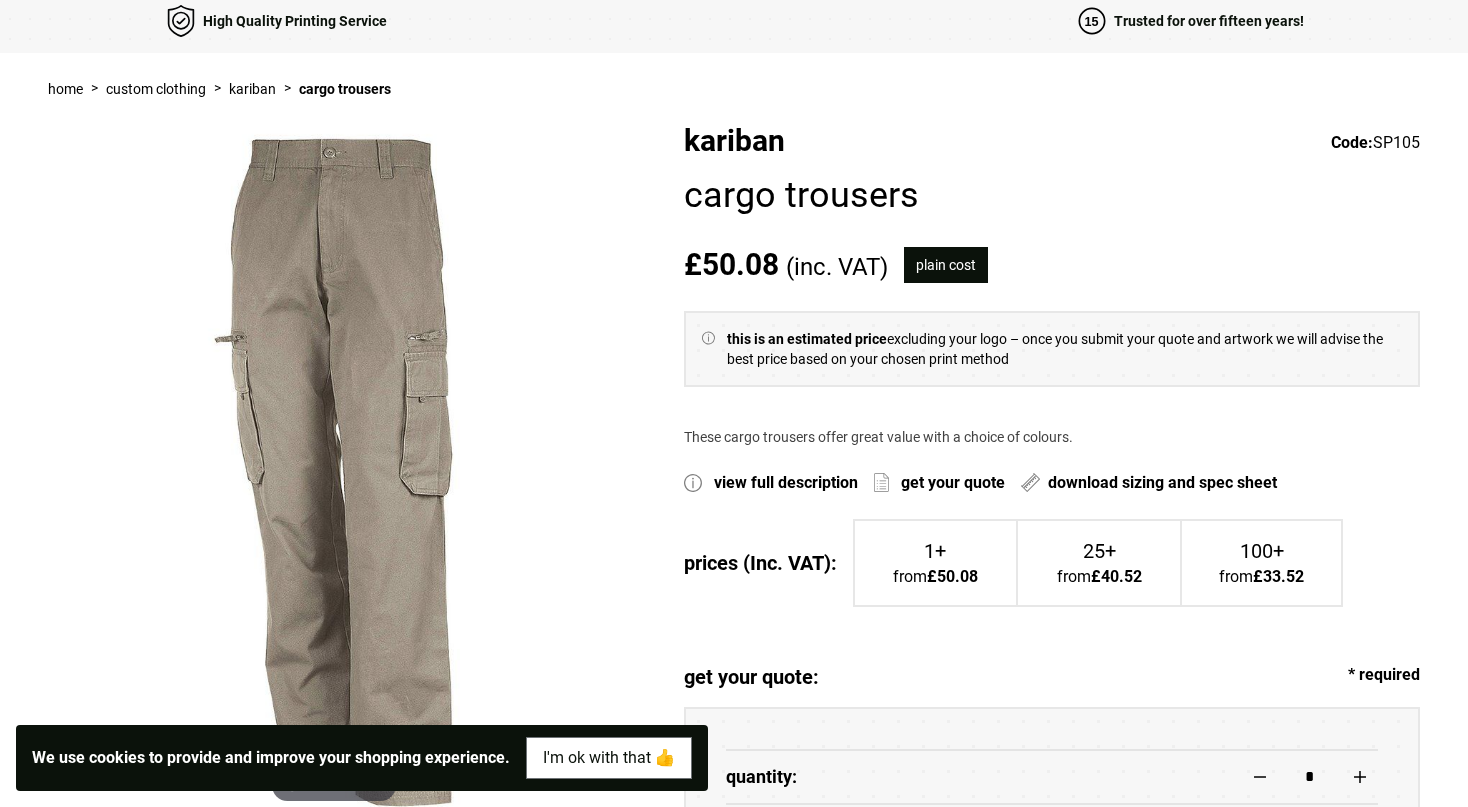 scroll, scrollTop: 159, scrollLeft: 0, axis: vertical 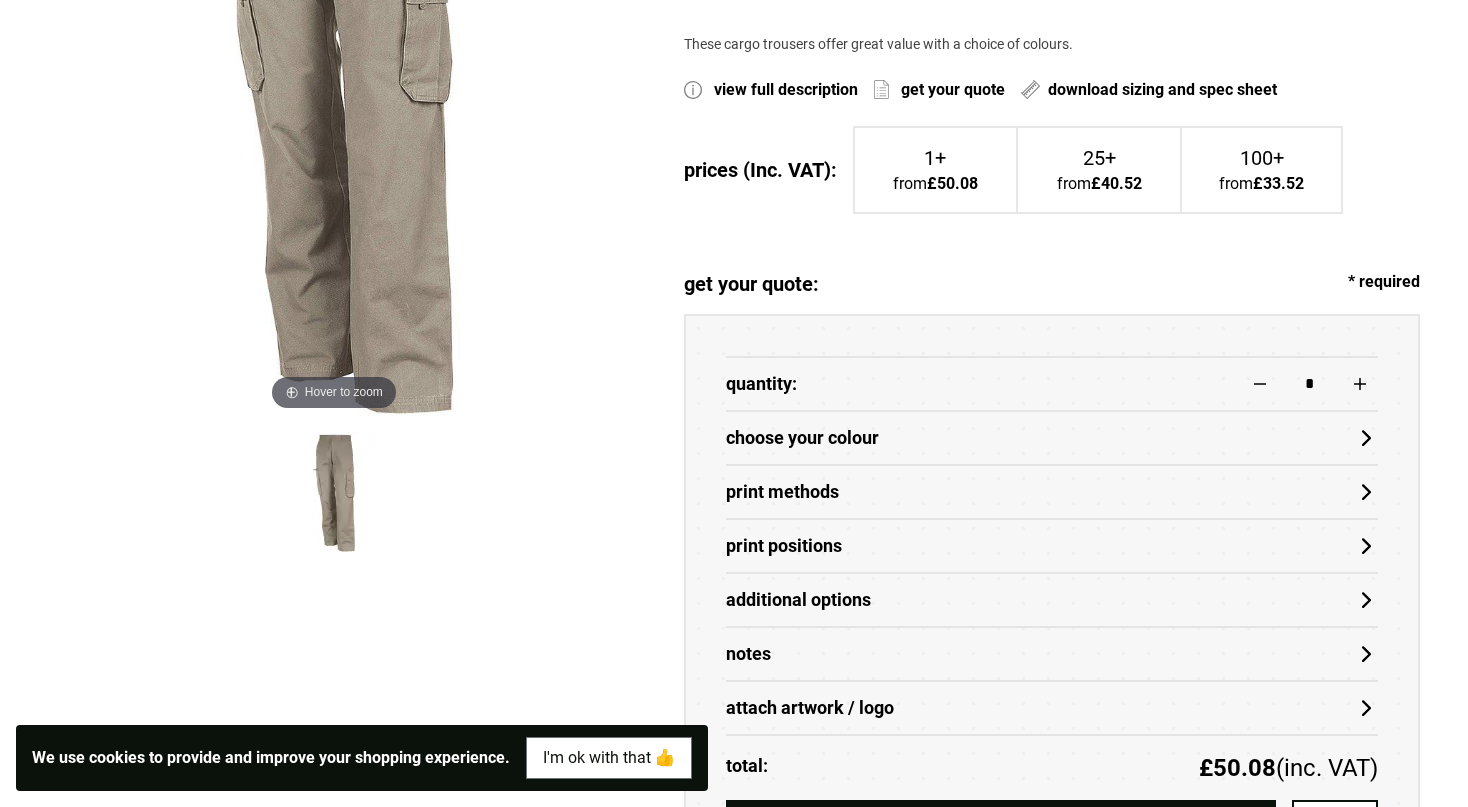 click on "Print Methods" at bounding box center [1052, 492] 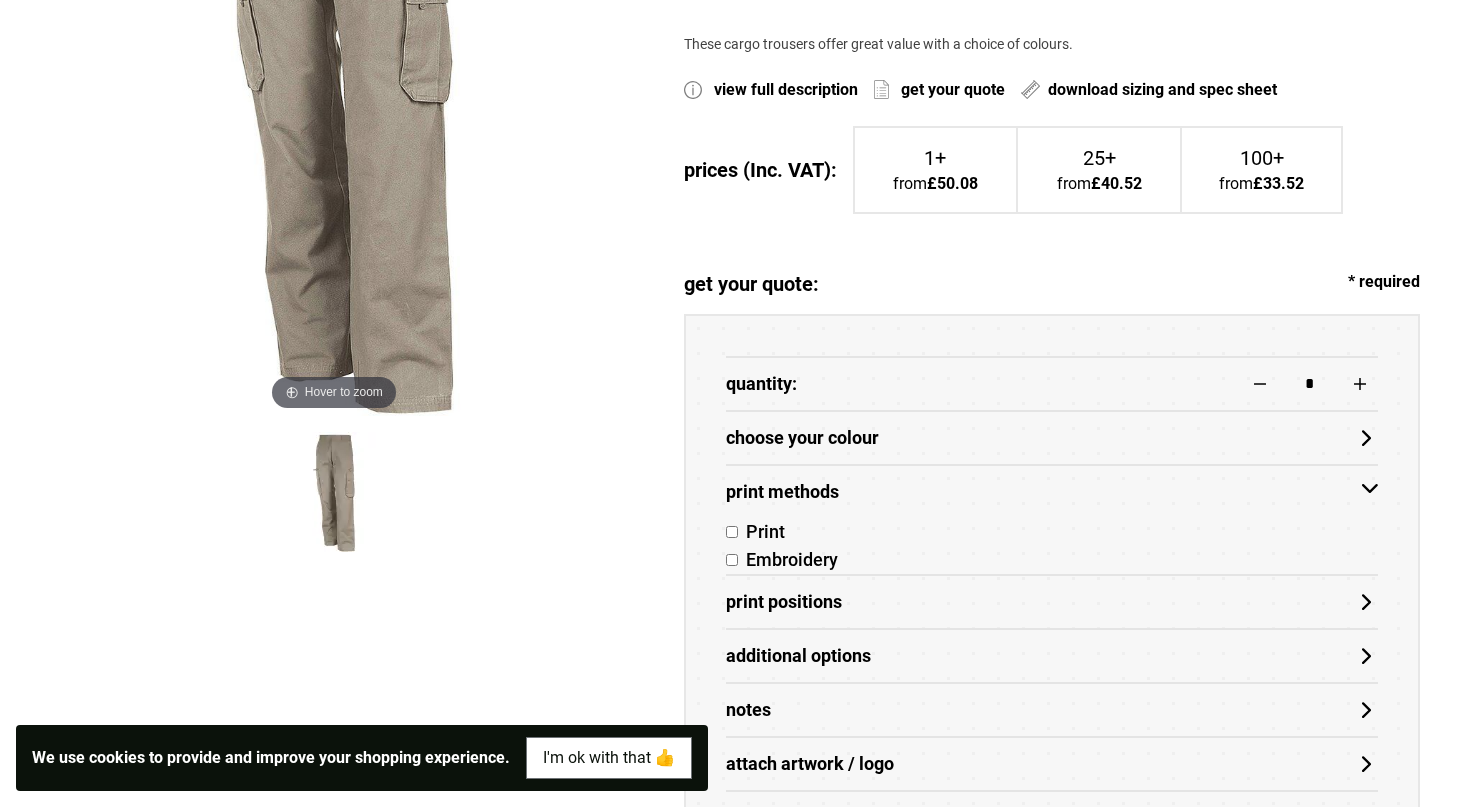 click on "Print Methods" at bounding box center (1052, 492) 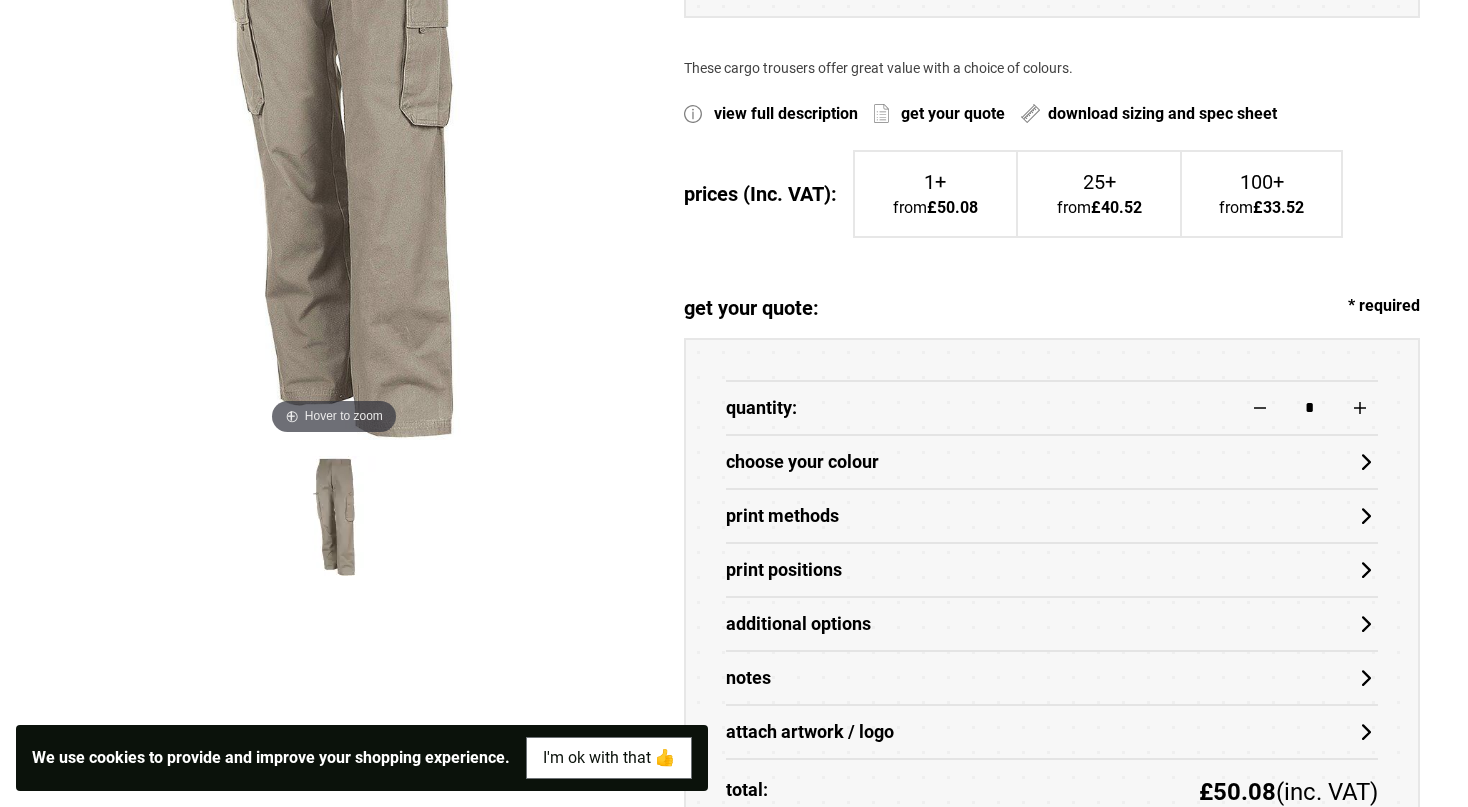 scroll, scrollTop: 543, scrollLeft: 0, axis: vertical 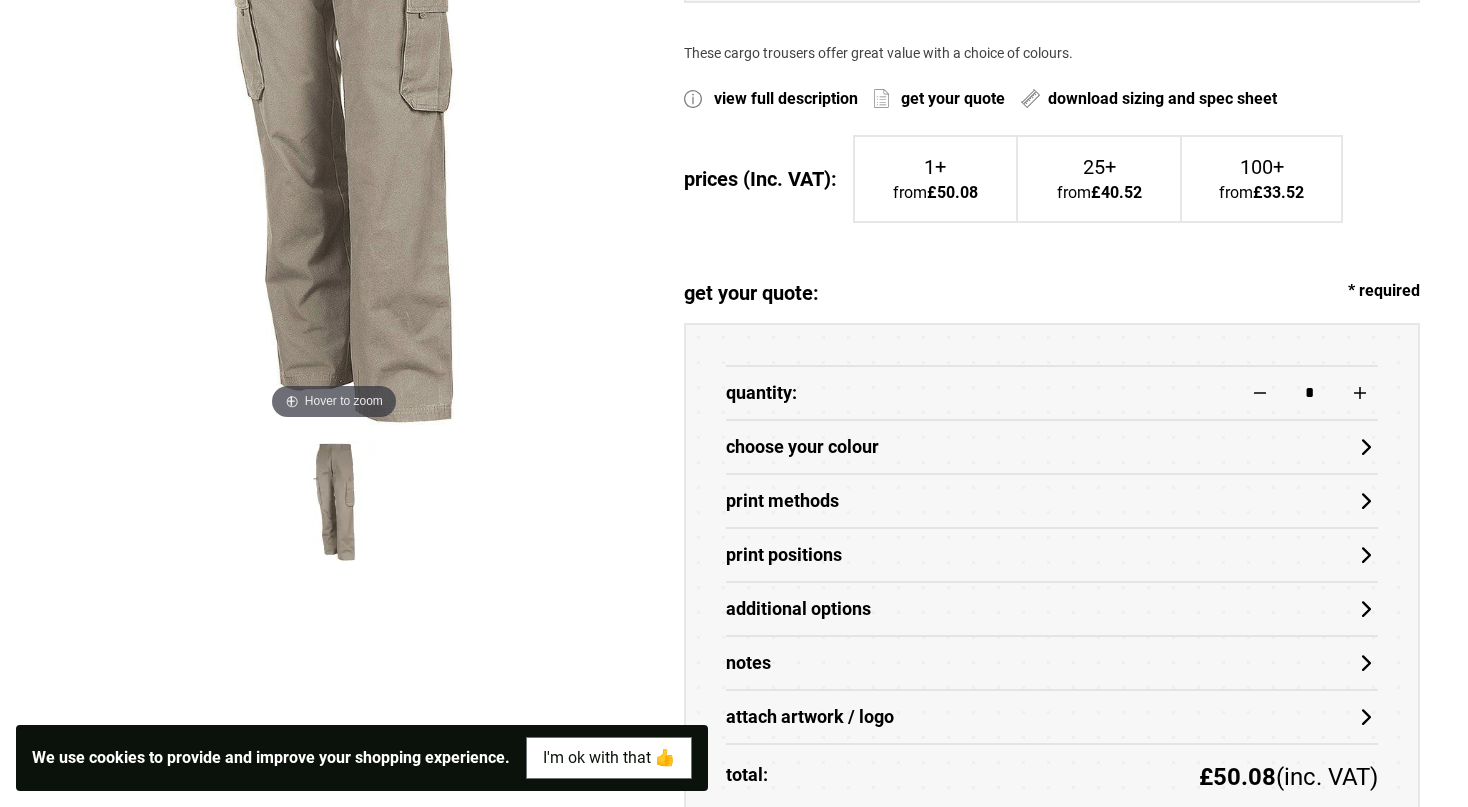 click on "choose your colour" at bounding box center [1052, 446] 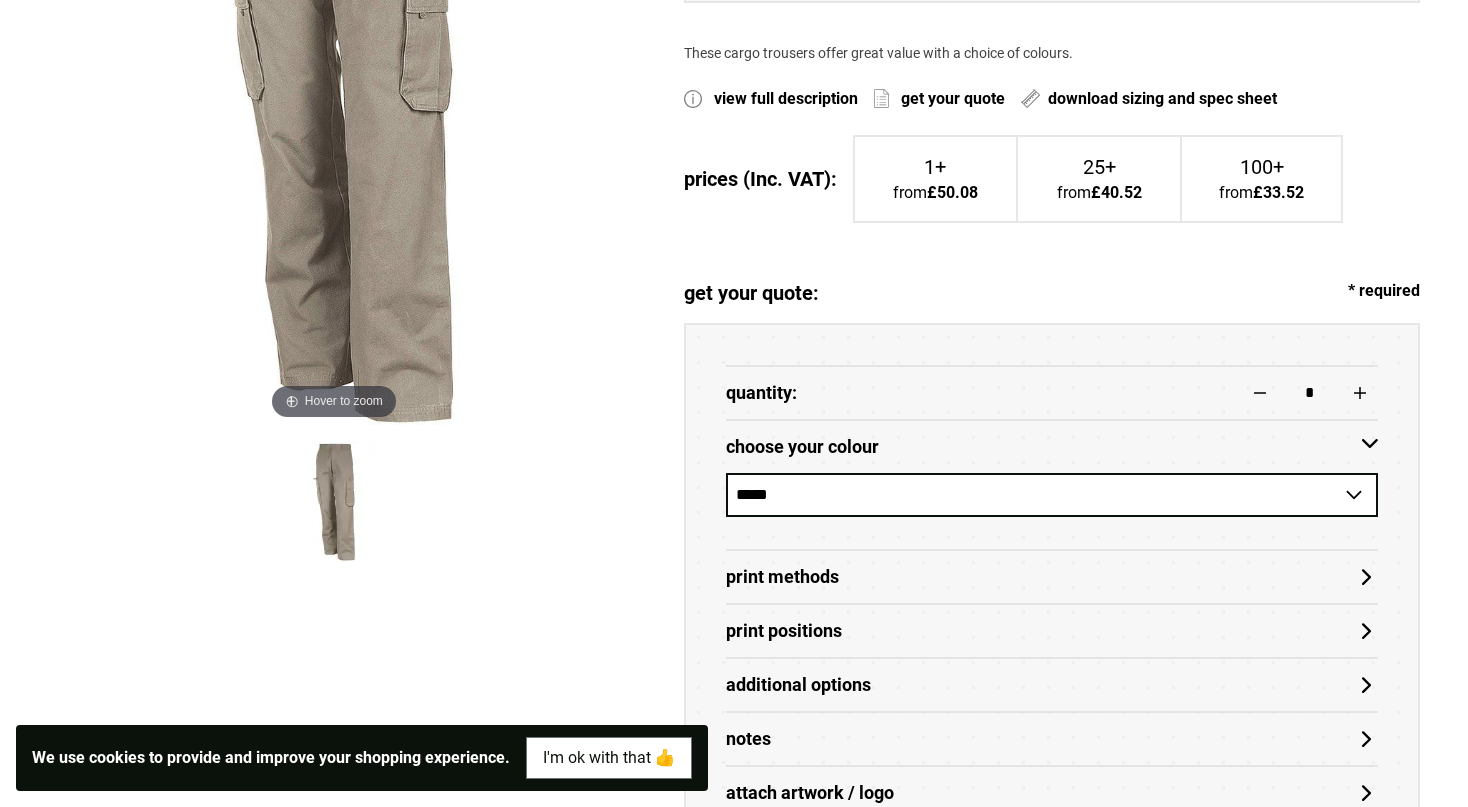 click on "**********" at bounding box center [1052, 495] 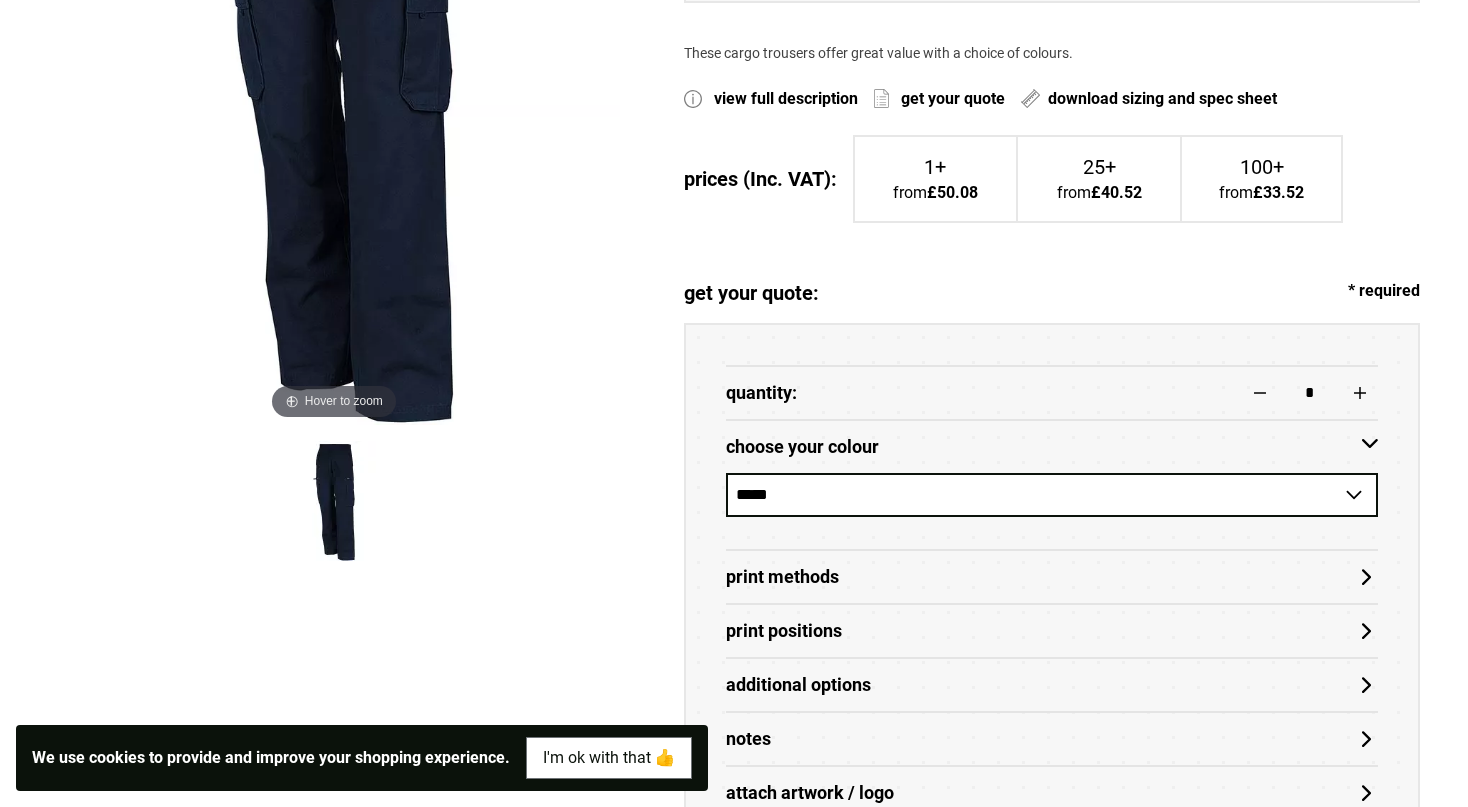 select on "***" 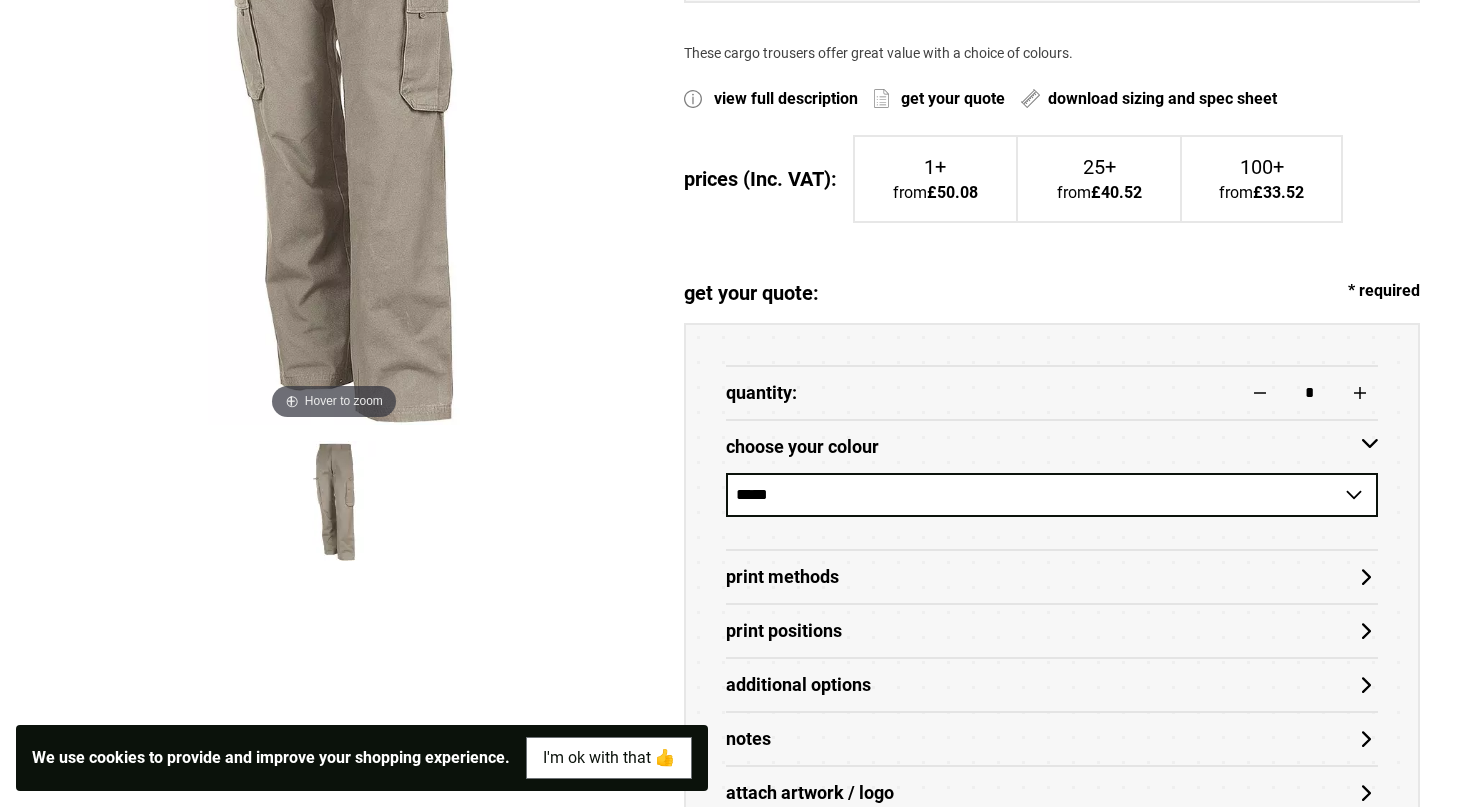 click on "Print Methods" at bounding box center (1052, 577) 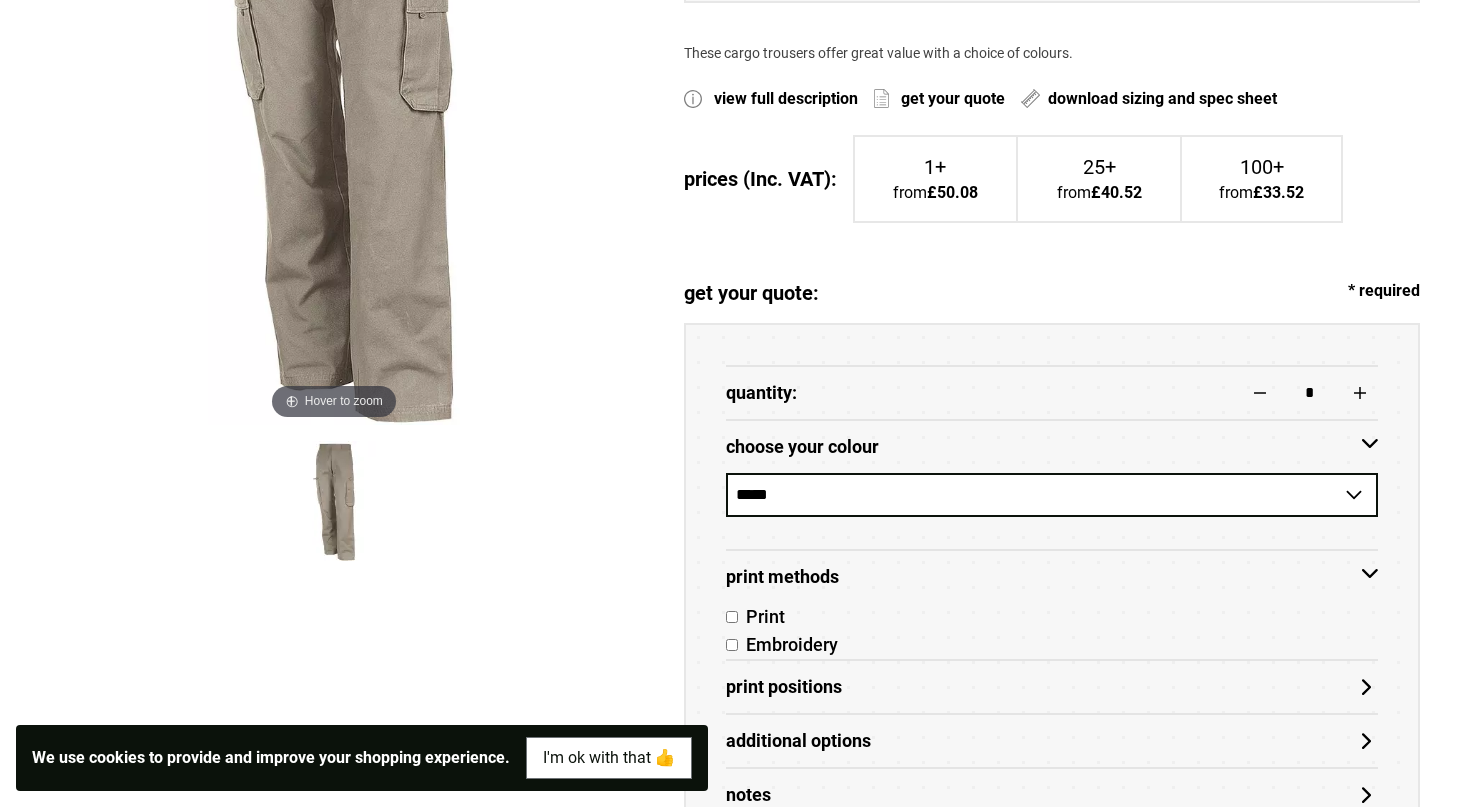 click on "Print Positions" at bounding box center [1052, 686] 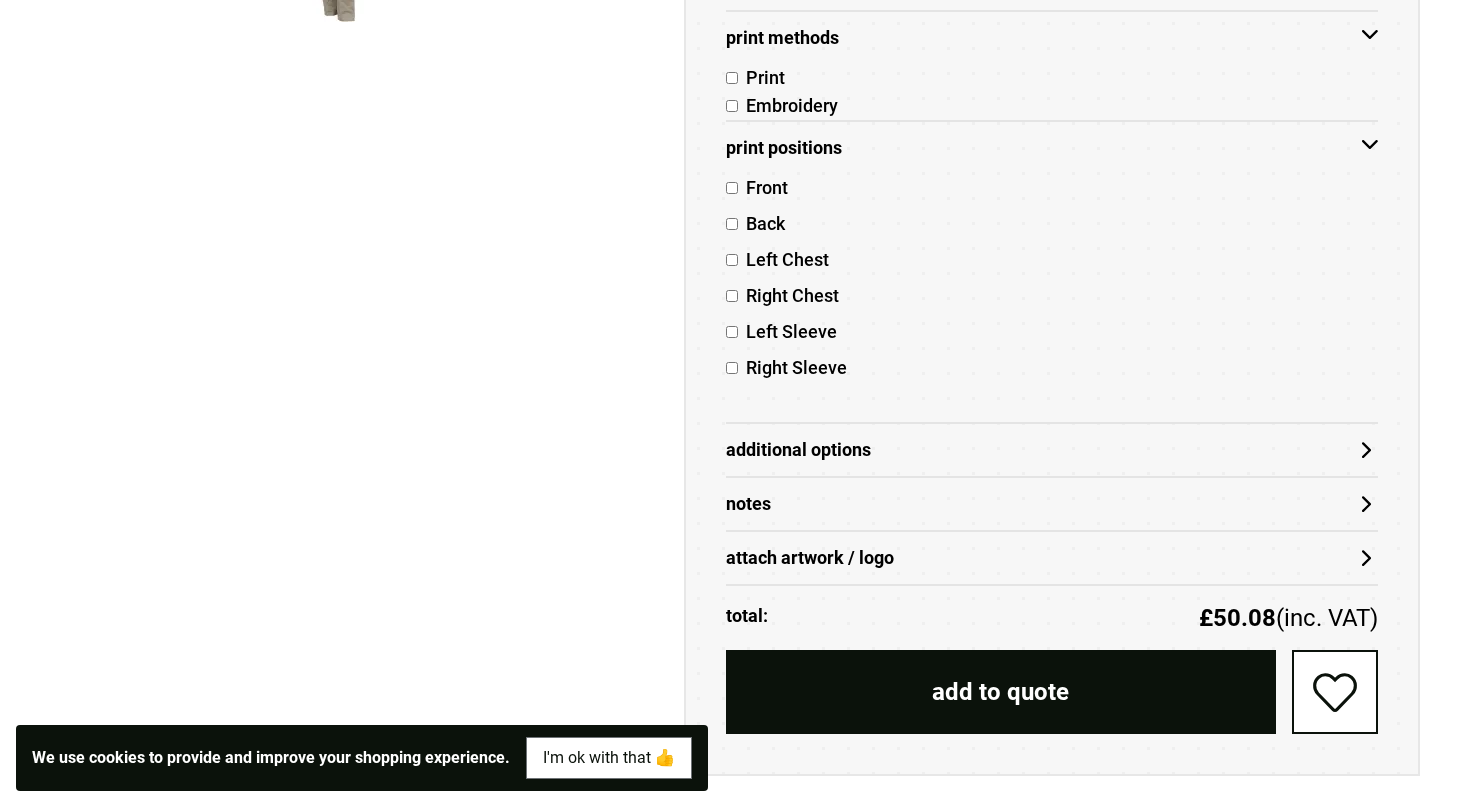 click on "Additional Options" at bounding box center [1052, 449] 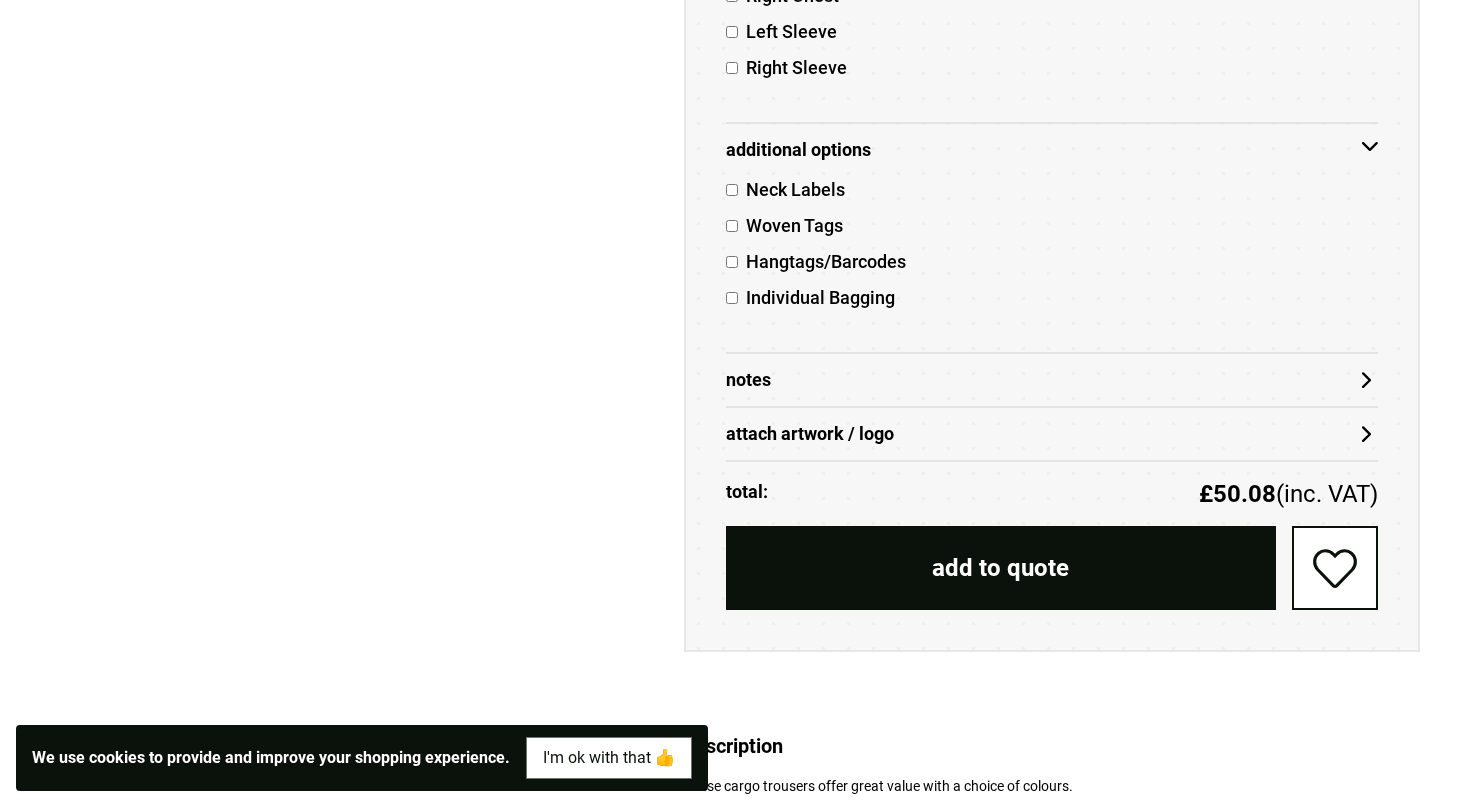scroll, scrollTop: 1382, scrollLeft: 0, axis: vertical 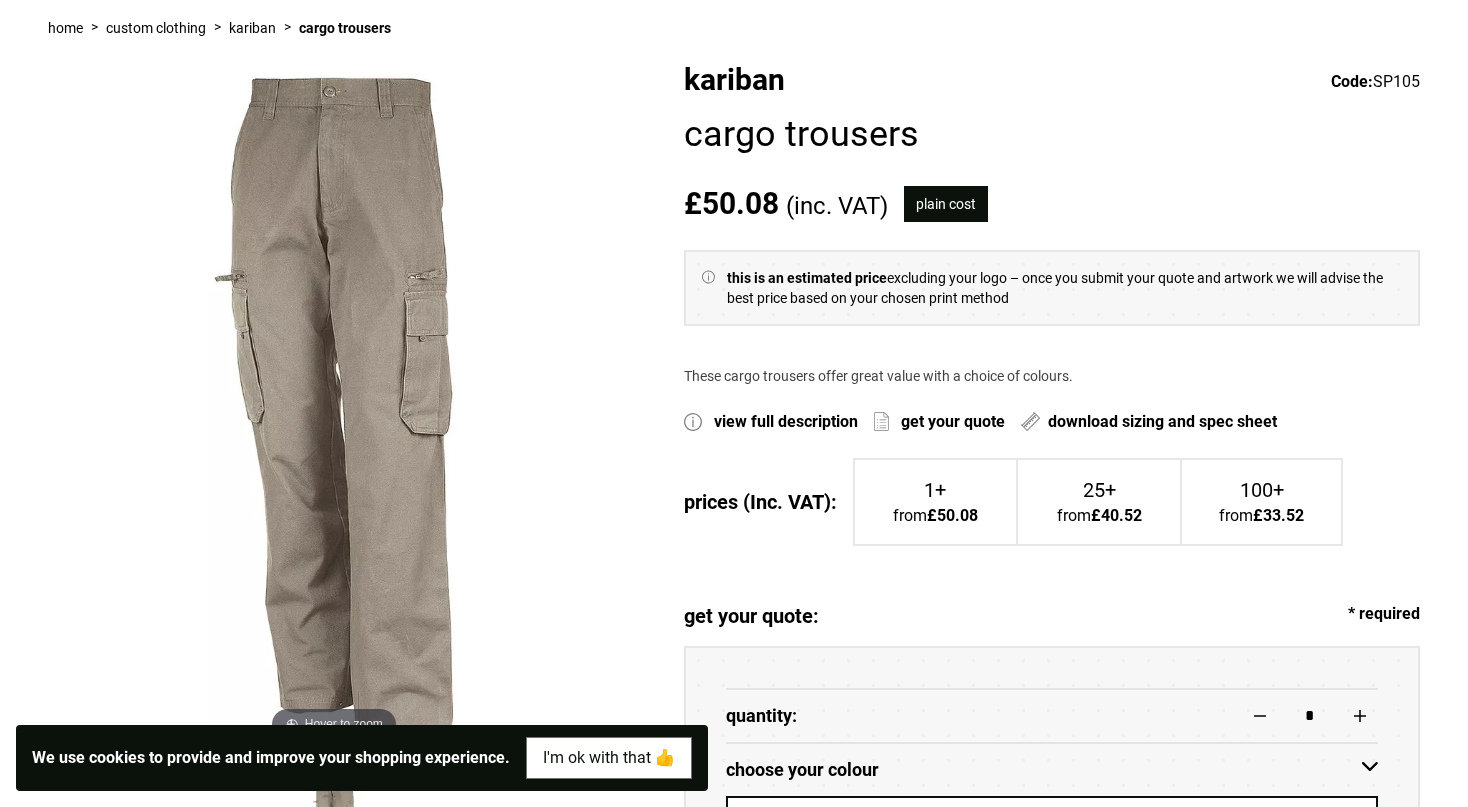 click on "I'm ok with that 👍" at bounding box center (609, 758) 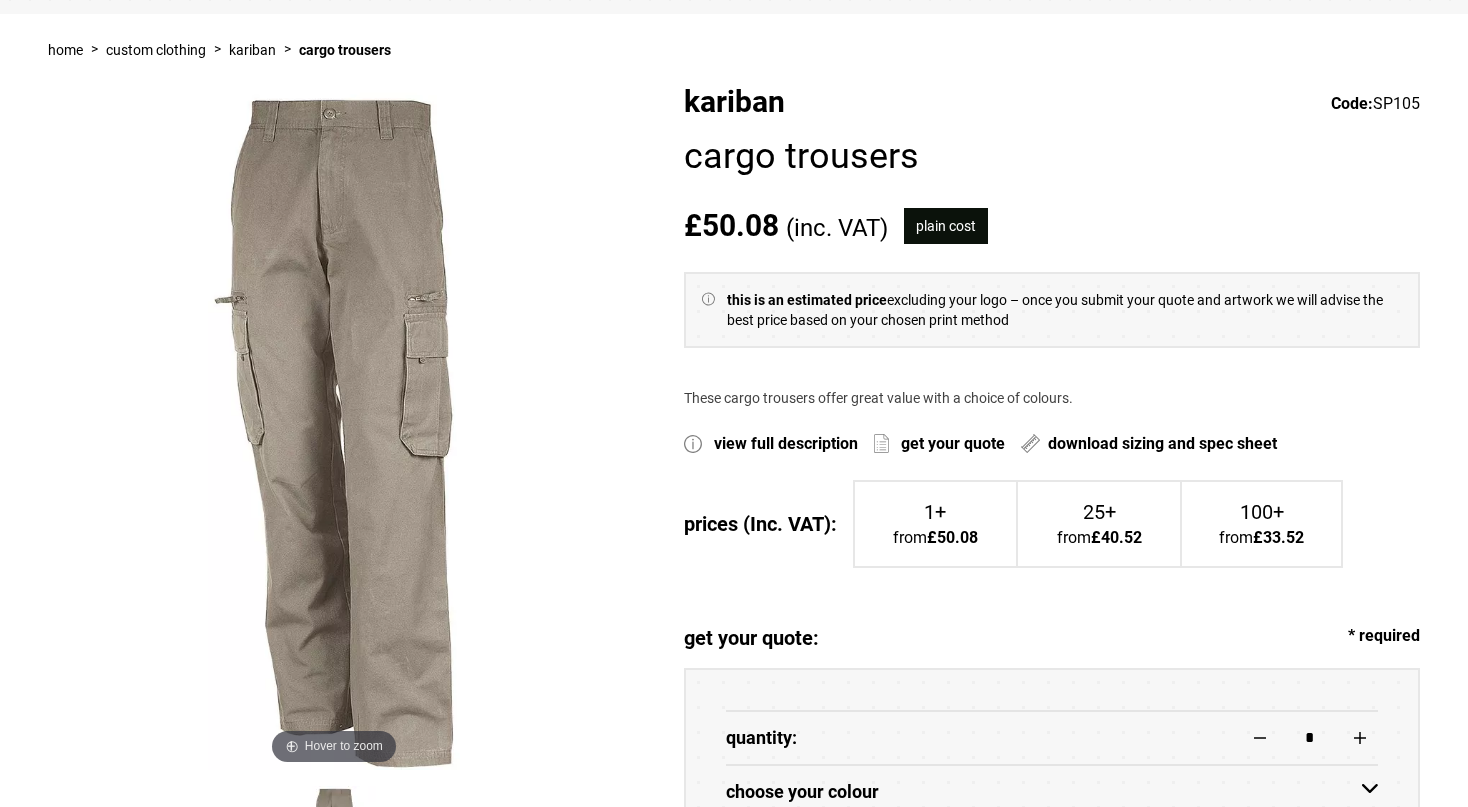 scroll, scrollTop: 200, scrollLeft: 0, axis: vertical 